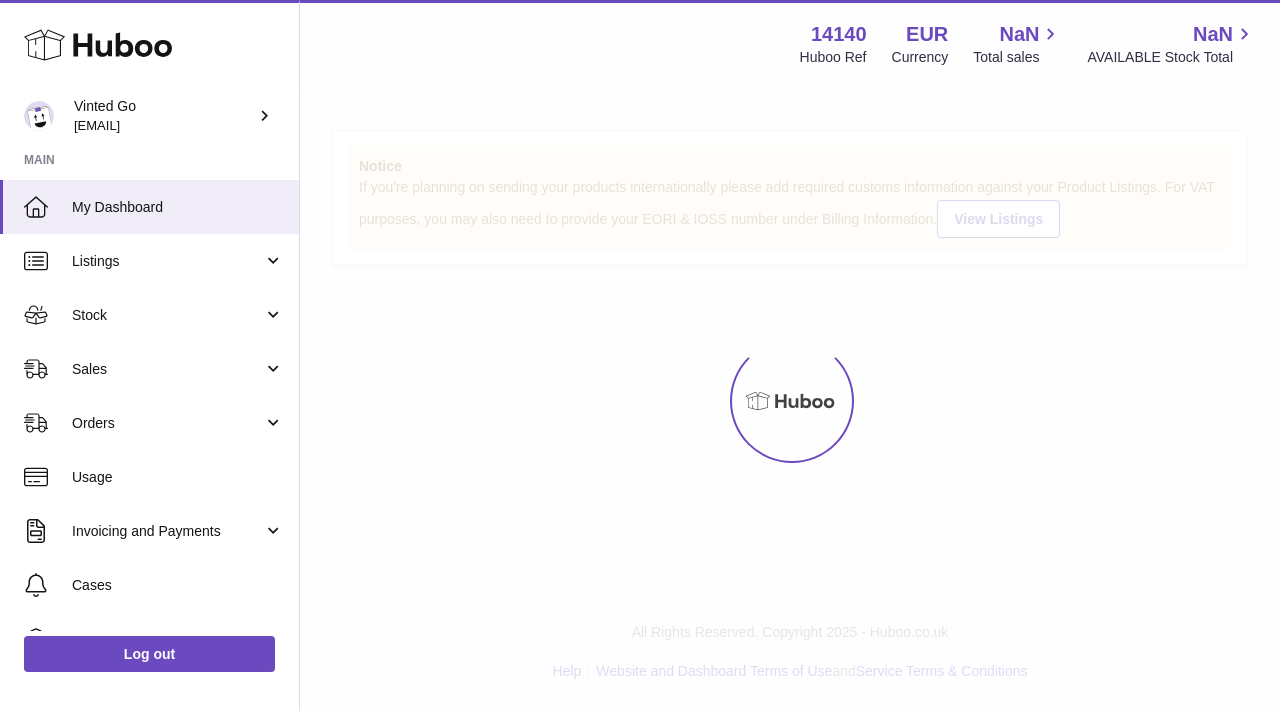 scroll, scrollTop: 0, scrollLeft: 0, axis: both 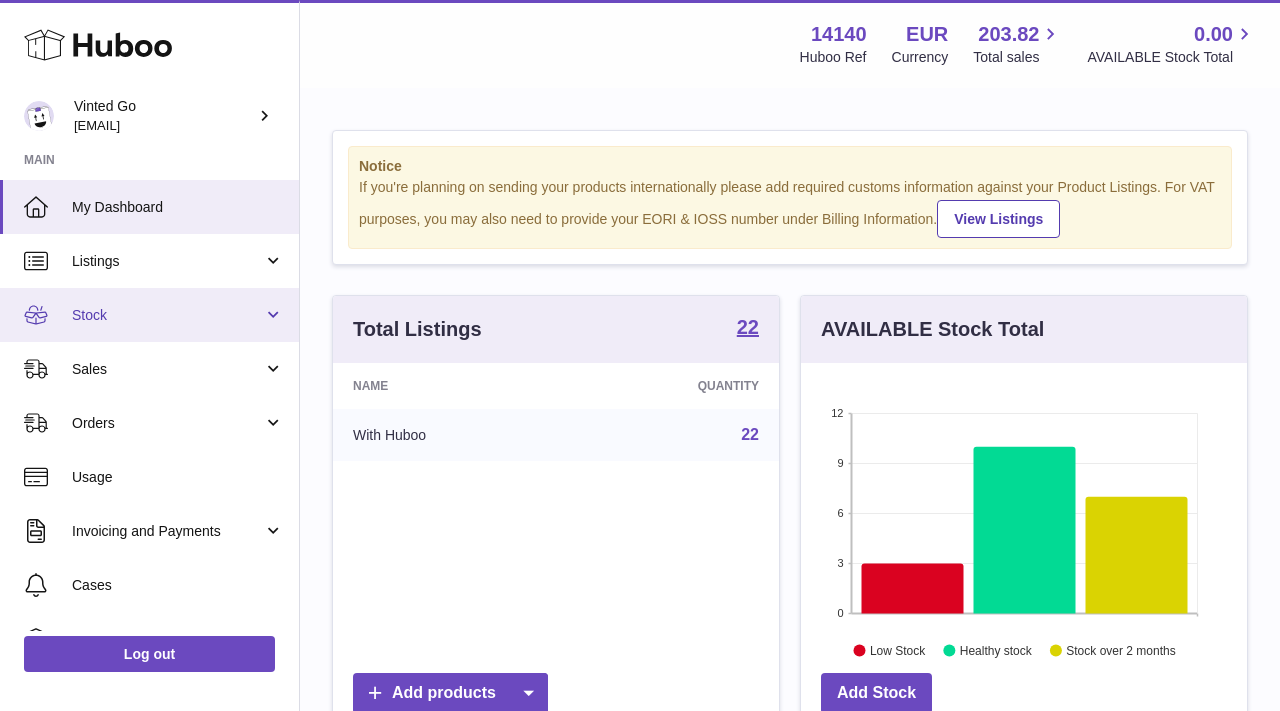 click on "Stock" at bounding box center (167, 315) 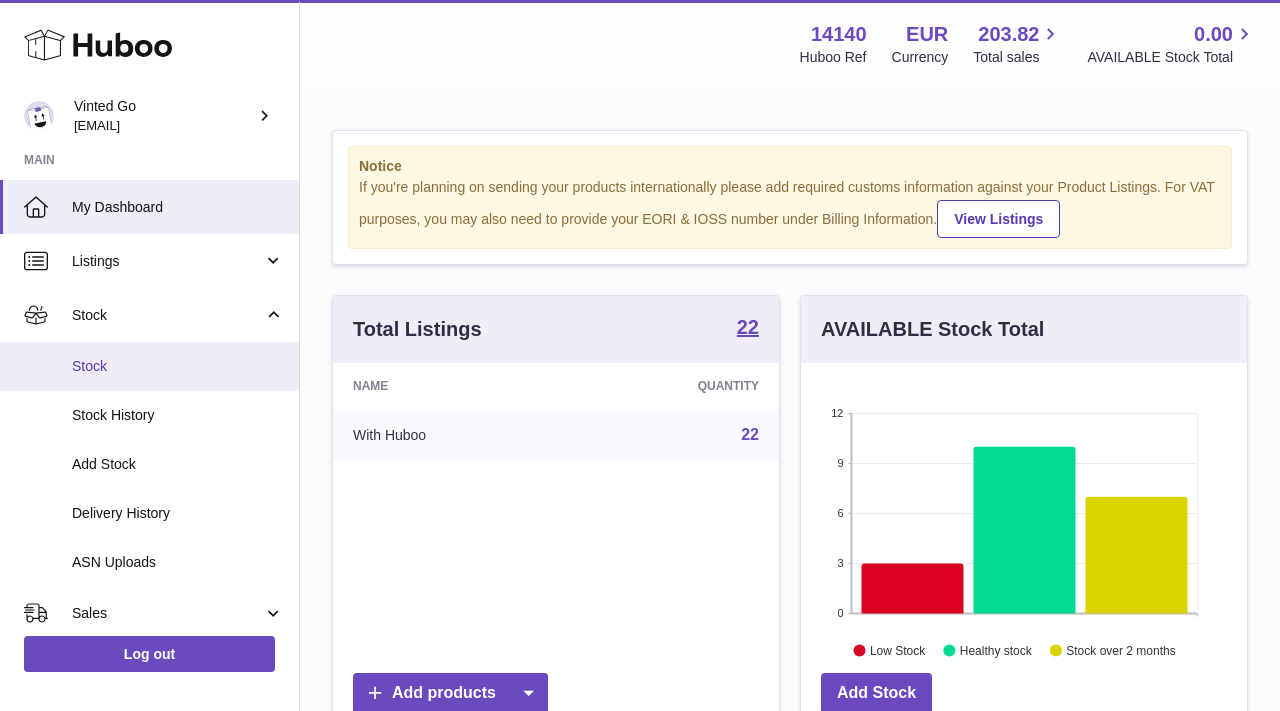 click on "Stock" at bounding box center (178, 366) 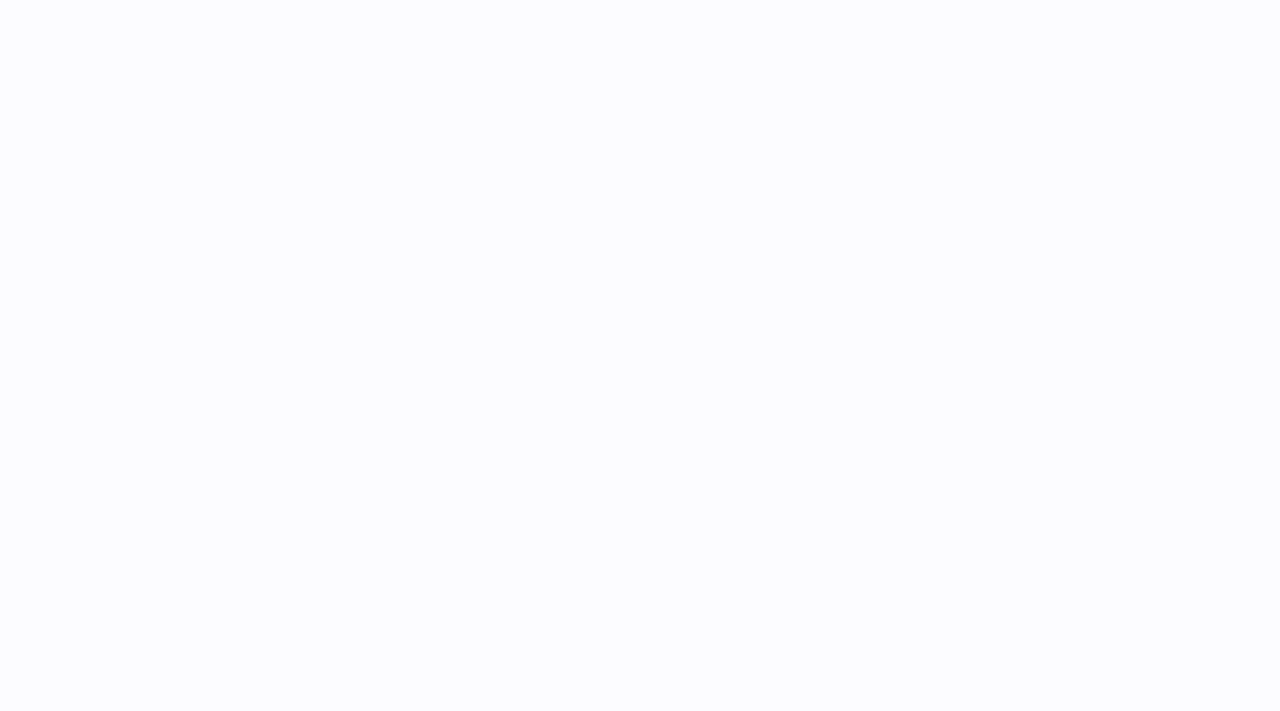 scroll, scrollTop: 0, scrollLeft: 0, axis: both 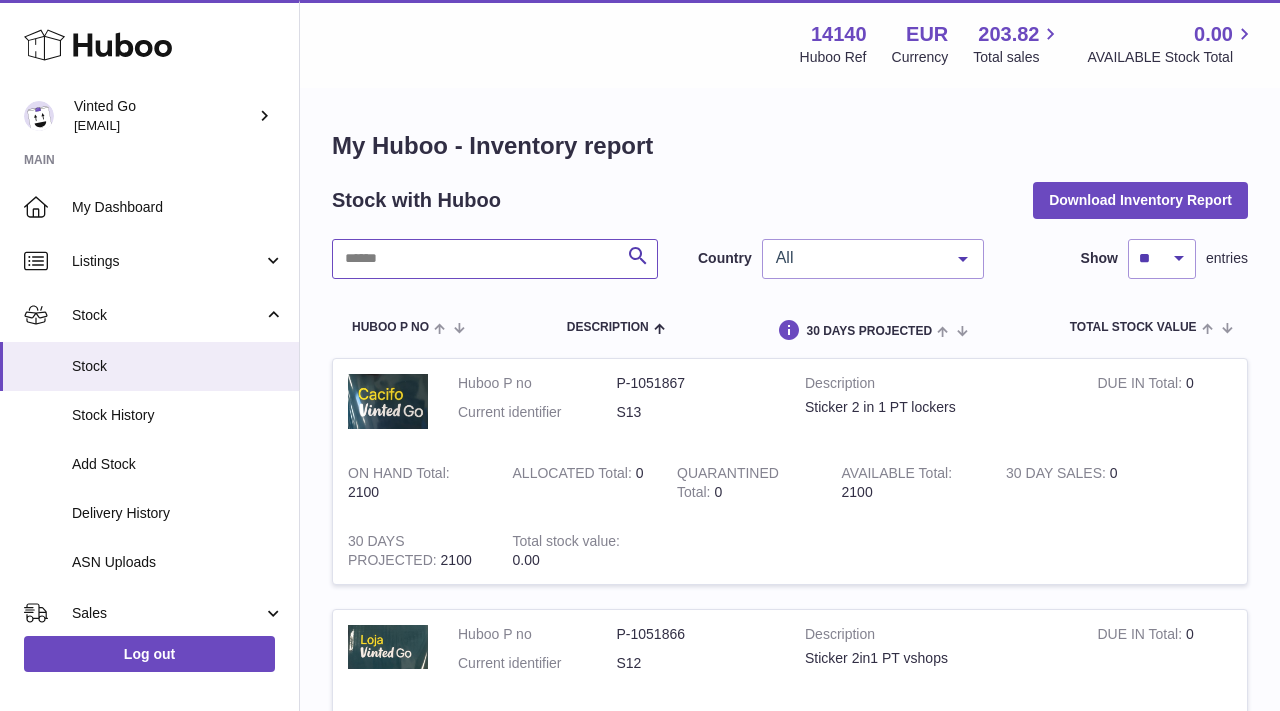 click at bounding box center [495, 259] 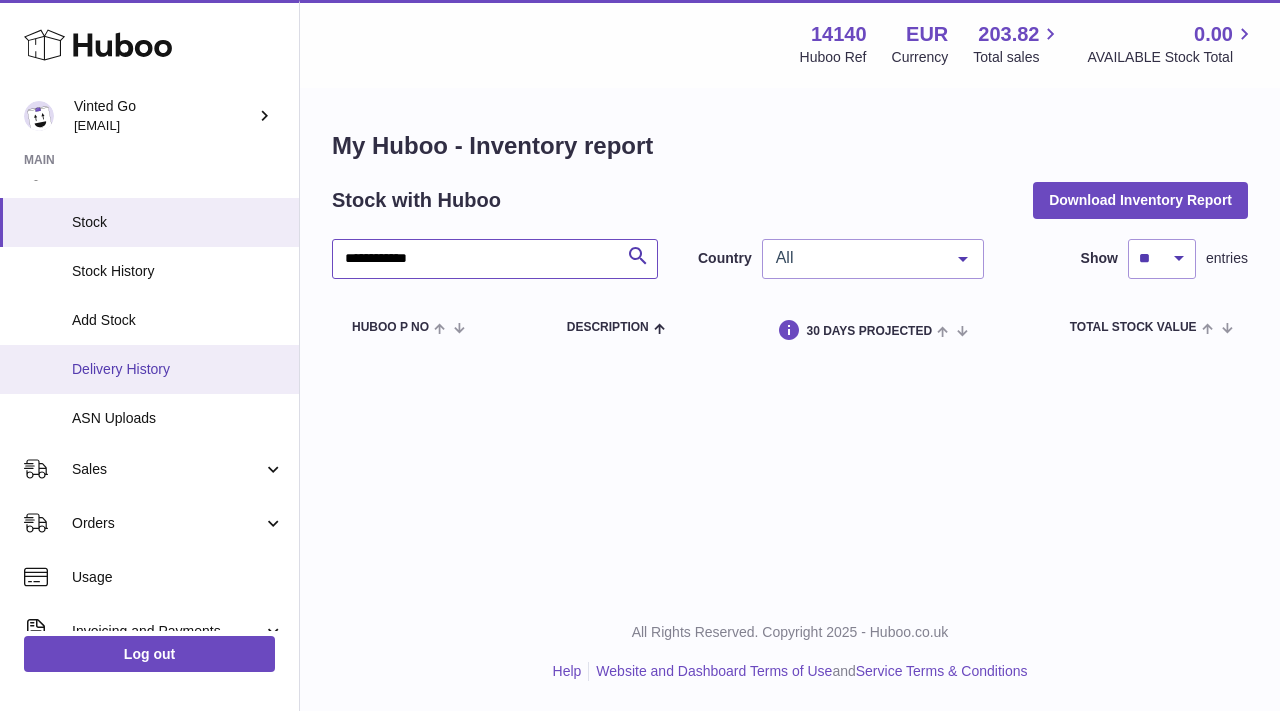 scroll, scrollTop: 154, scrollLeft: 0, axis: vertical 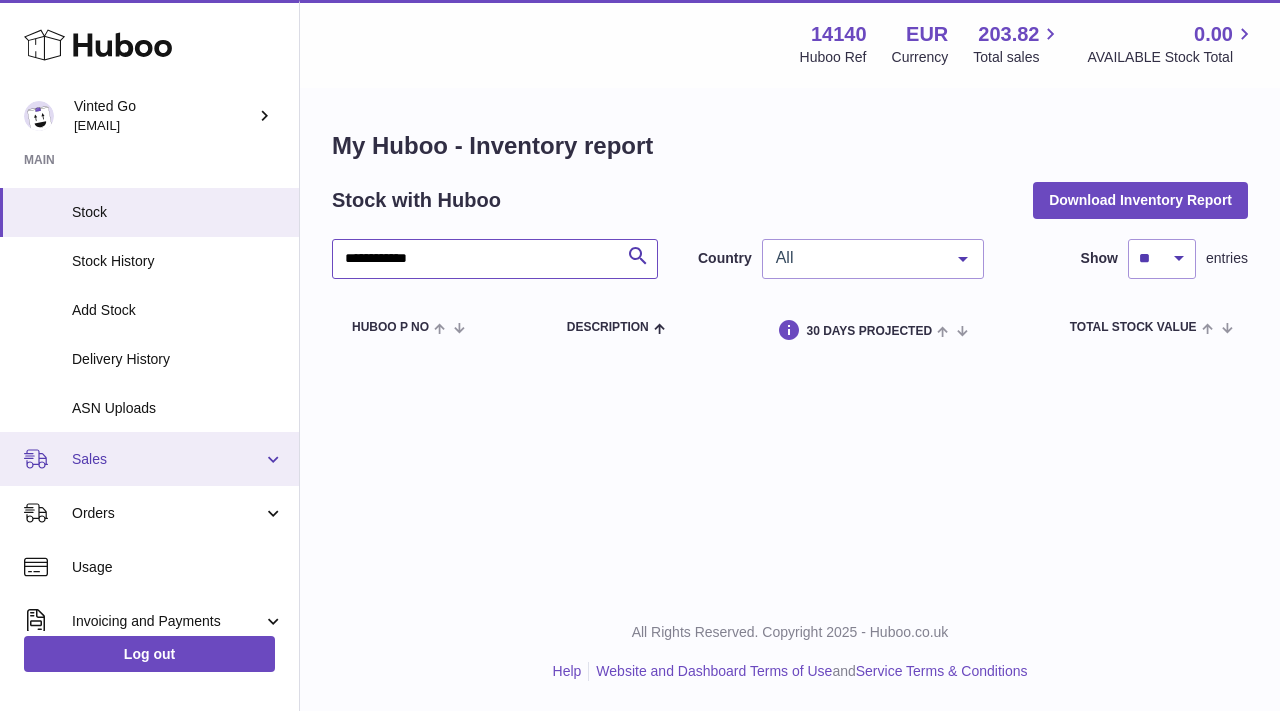 type on "**********" 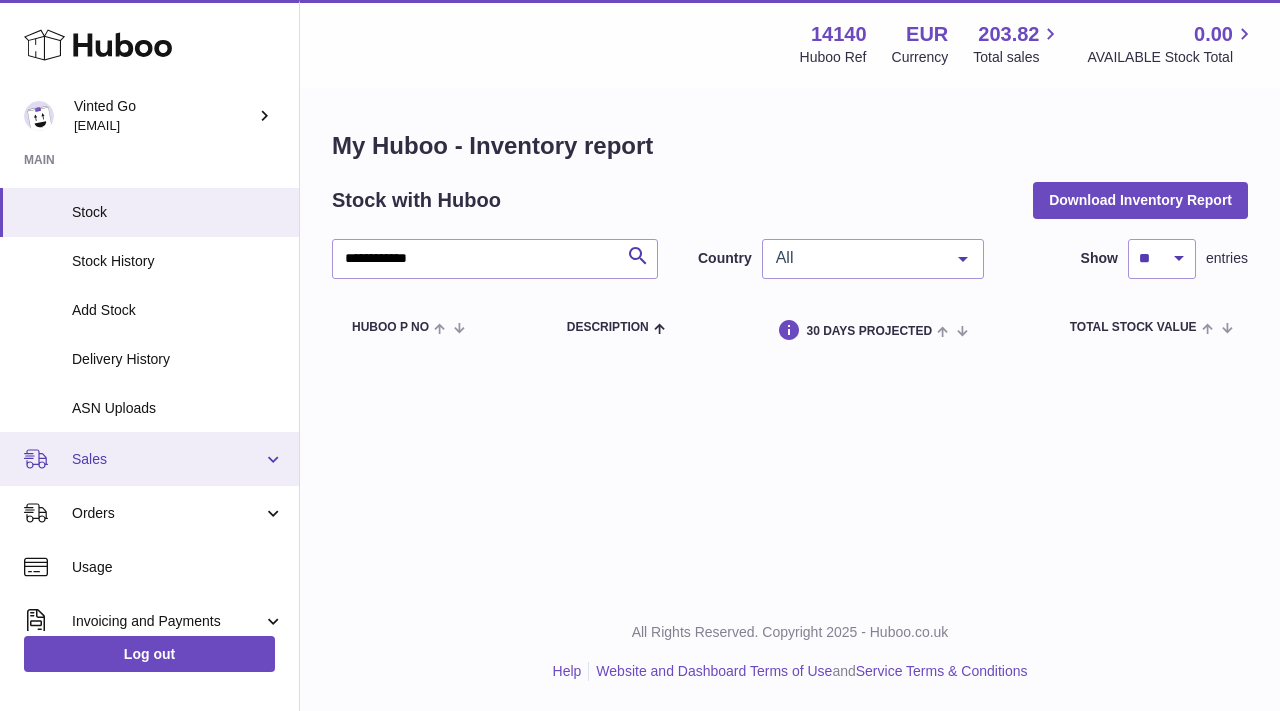click on "Sales" at bounding box center (149, 459) 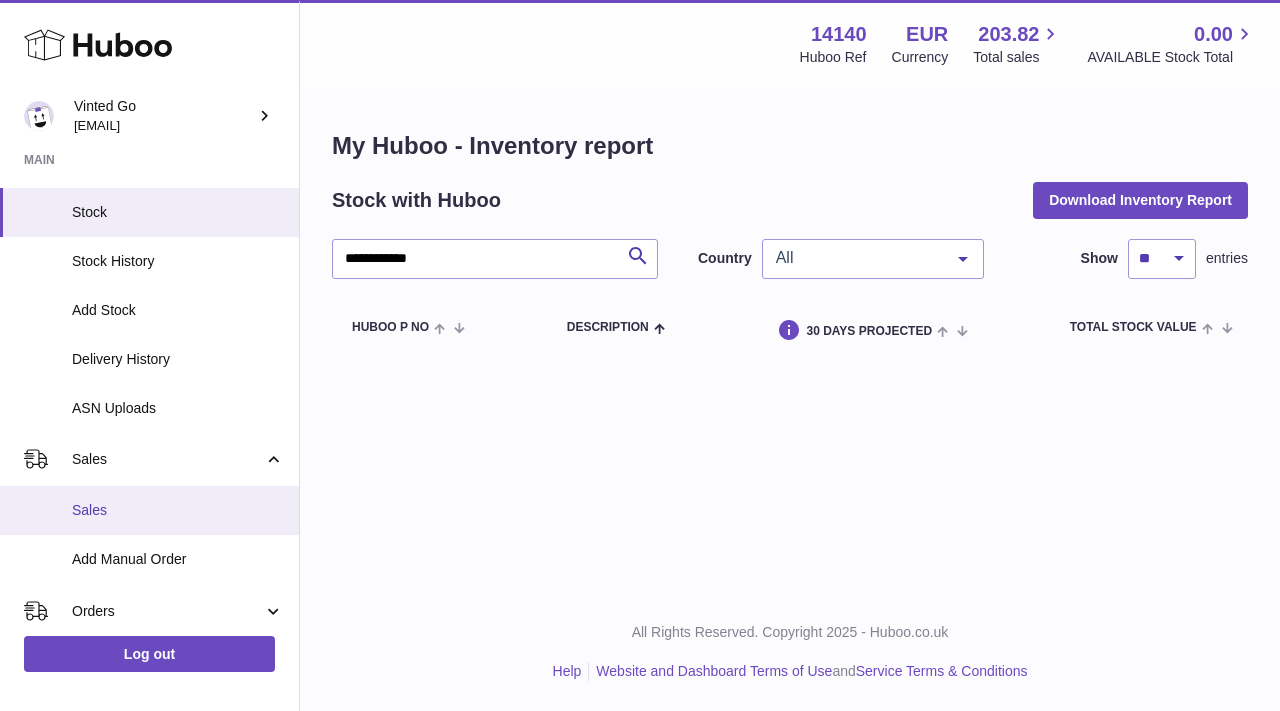 click on "Sales" at bounding box center (178, 510) 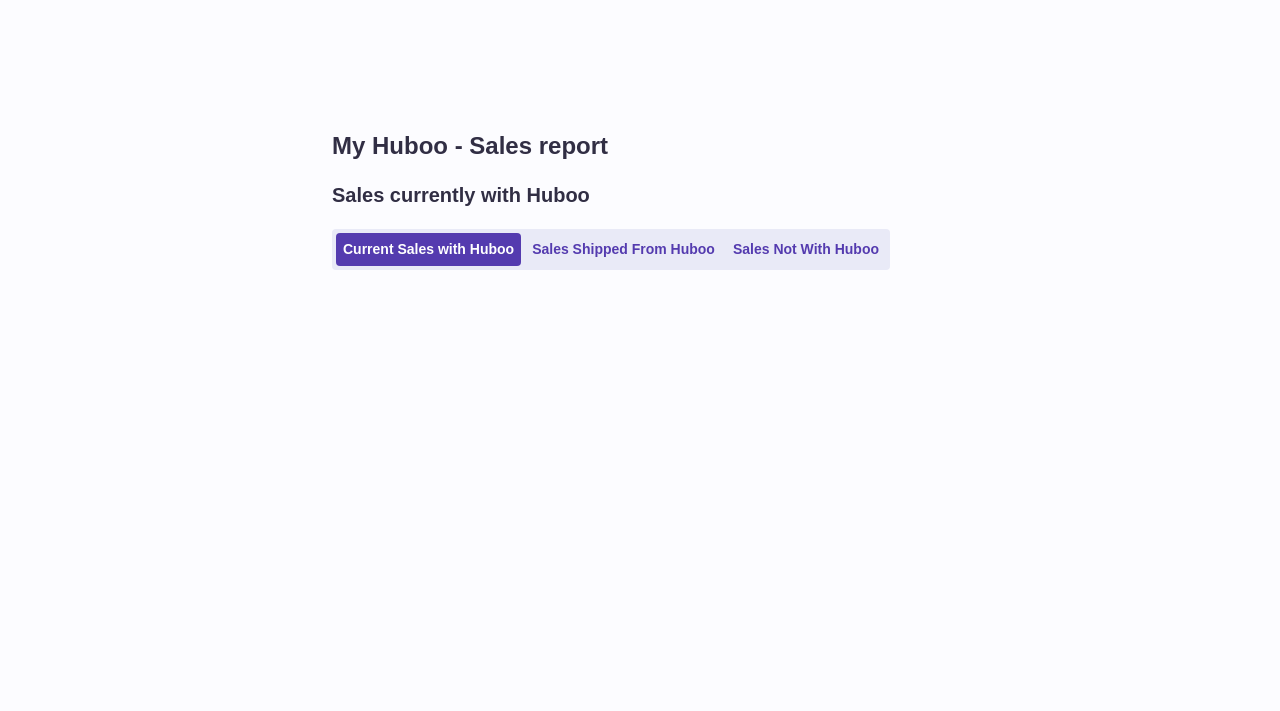 scroll, scrollTop: 0, scrollLeft: 0, axis: both 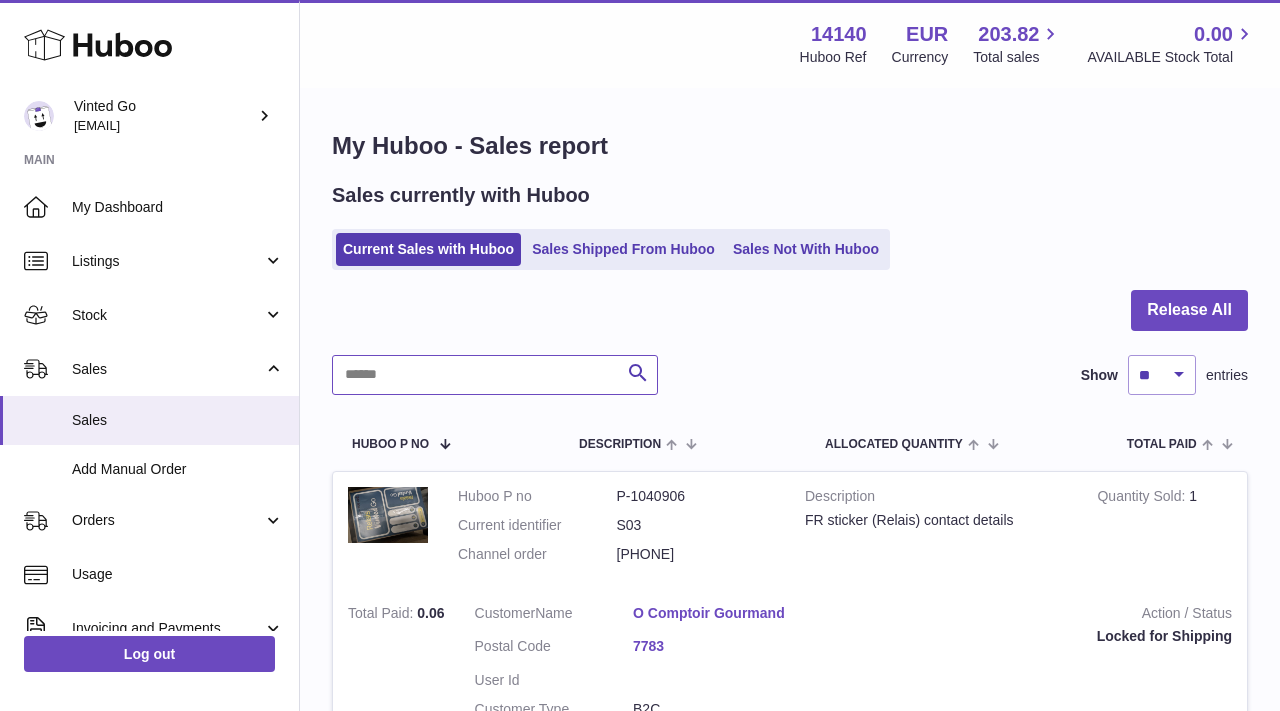 click at bounding box center (495, 375) 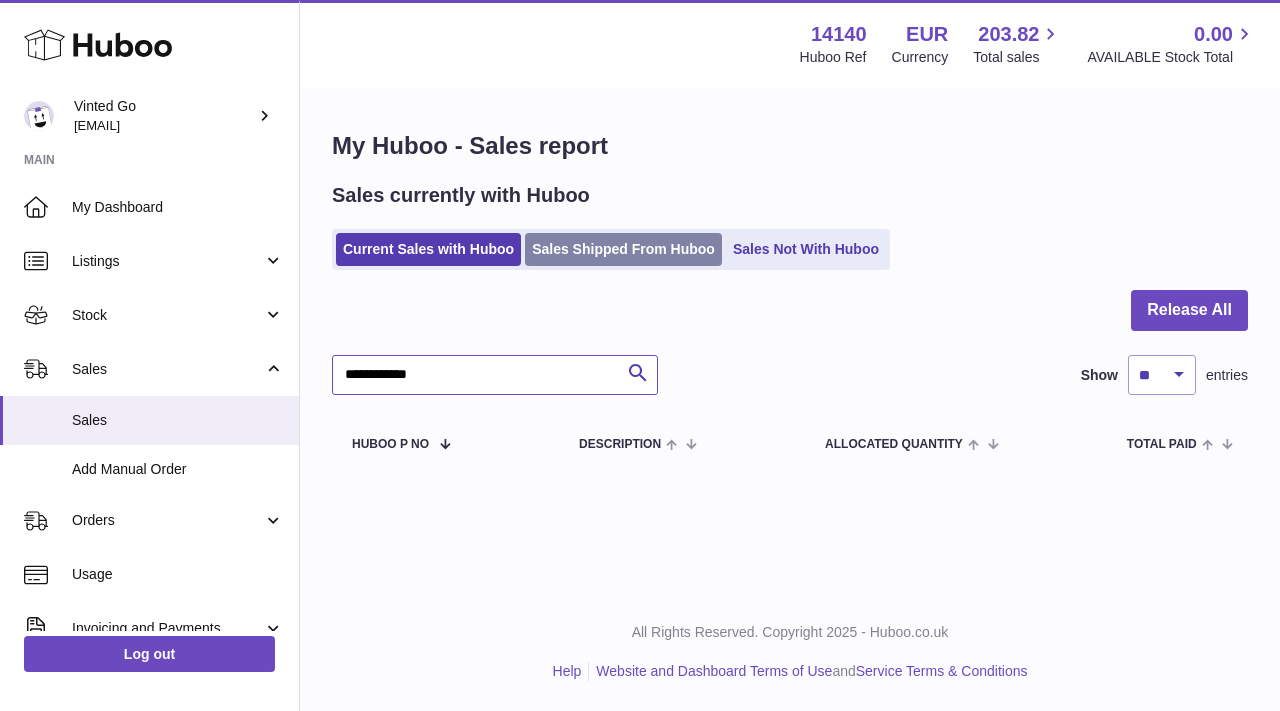 type on "**********" 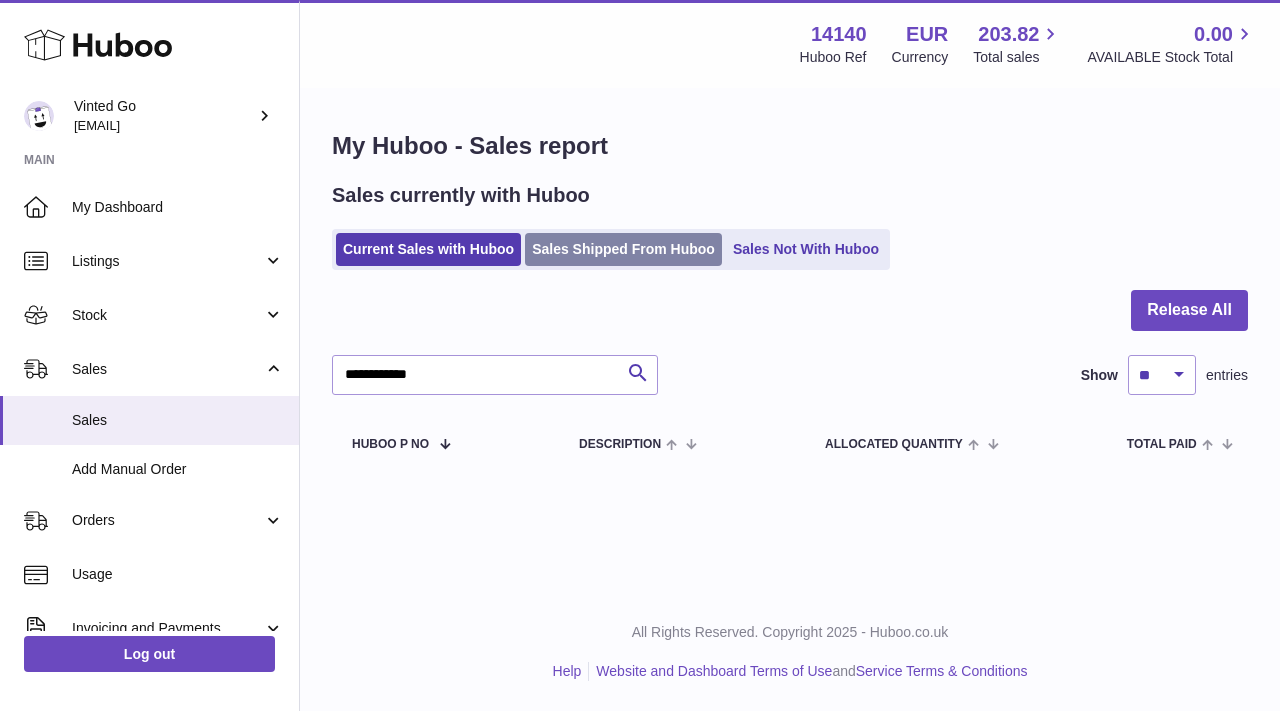 click on "Sales Shipped From Huboo" at bounding box center [623, 249] 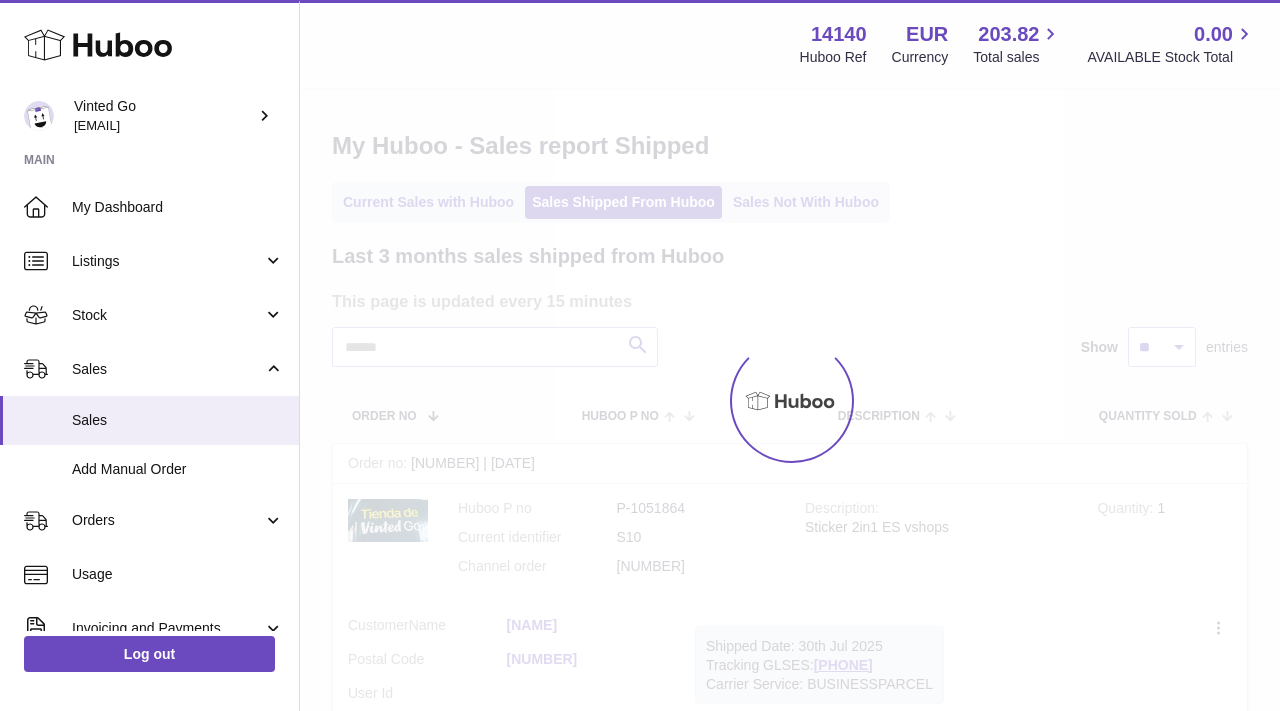 scroll, scrollTop: 0, scrollLeft: 0, axis: both 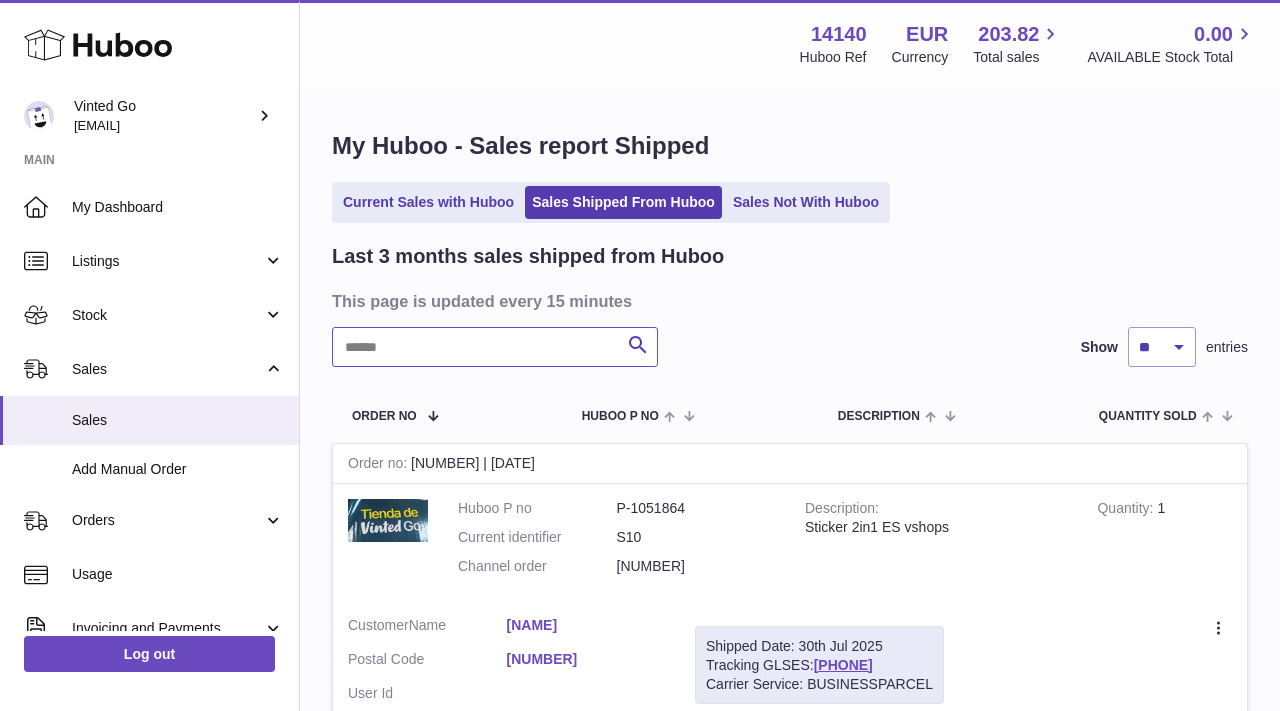 click at bounding box center (495, 347) 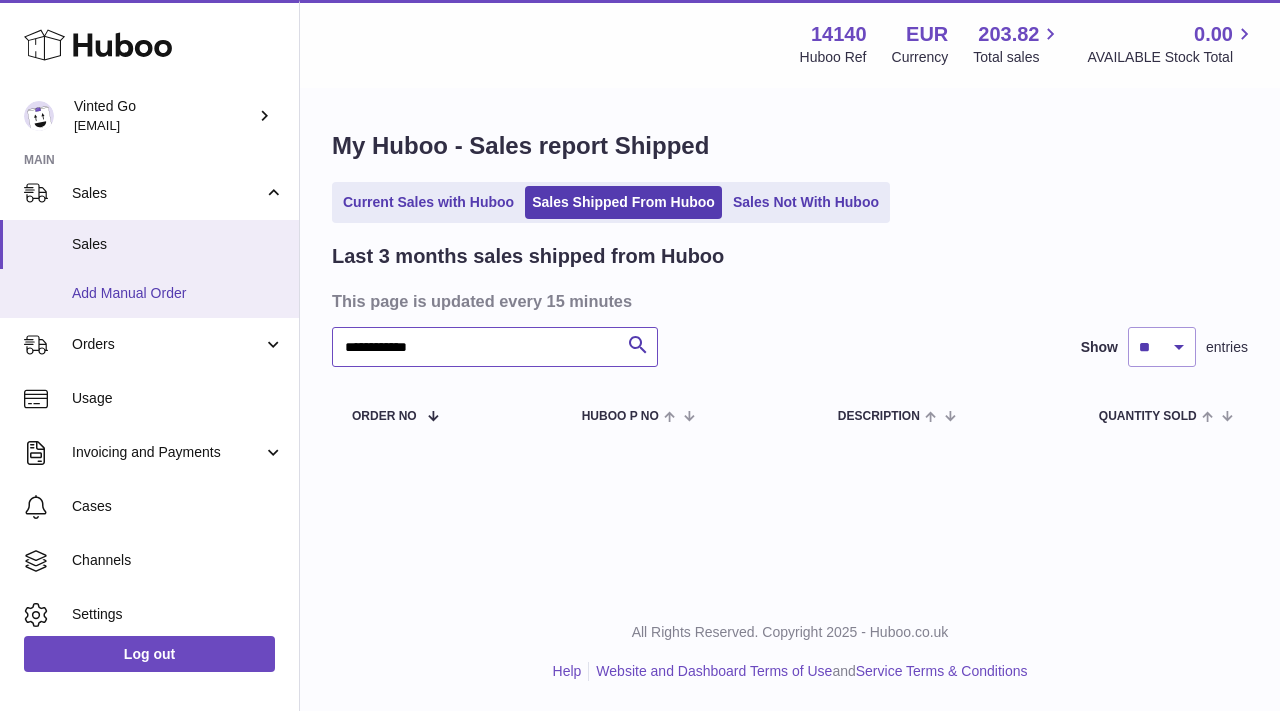 scroll, scrollTop: 234, scrollLeft: 0, axis: vertical 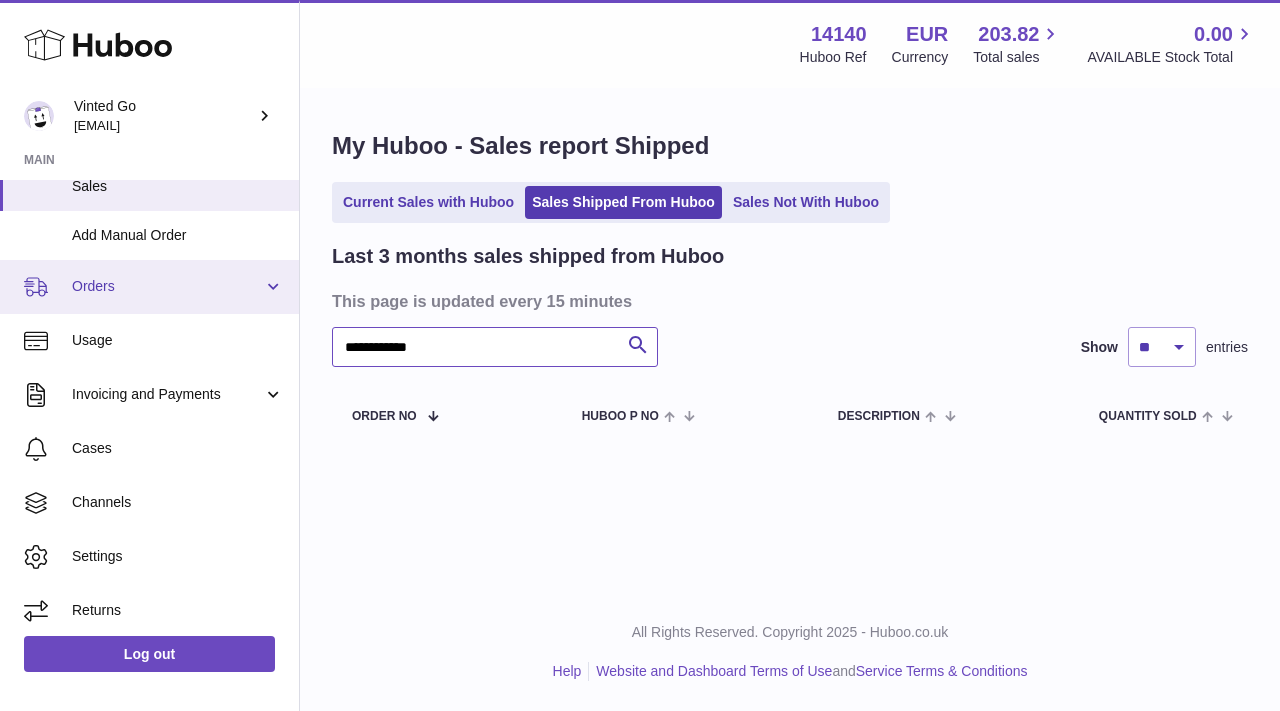 type on "**********" 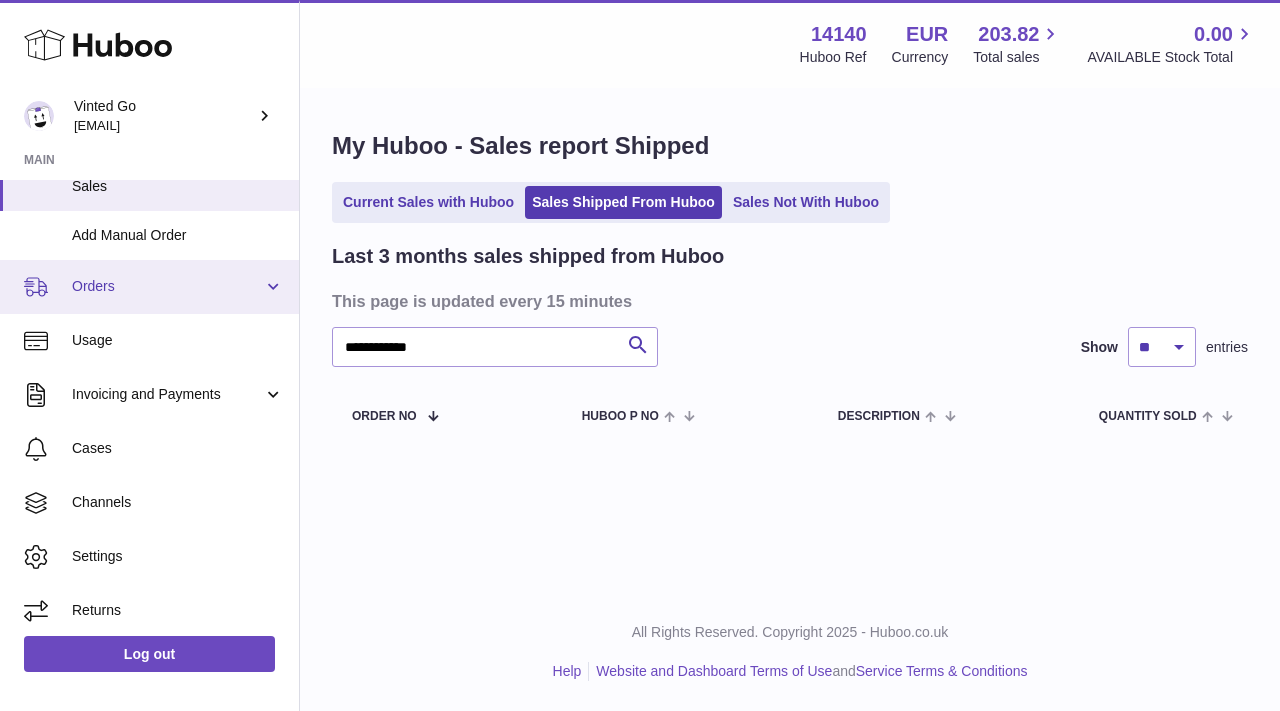 click on "Orders" at bounding box center [167, 286] 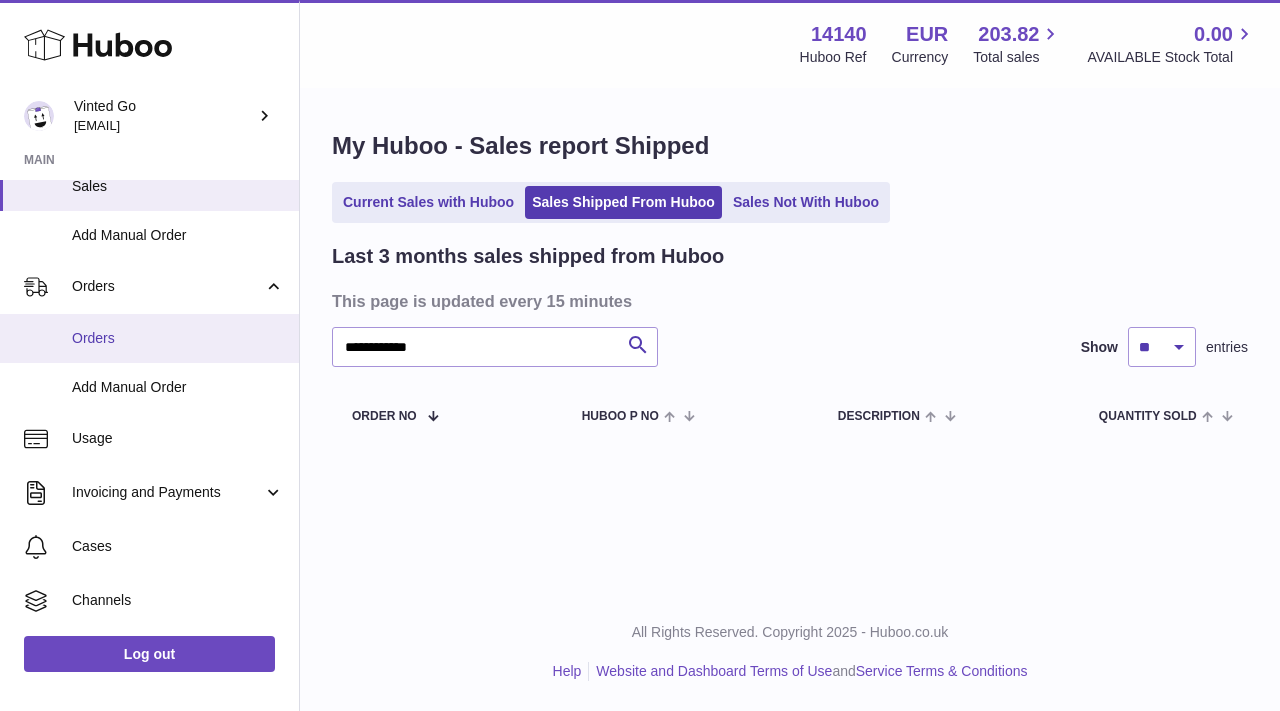 click on "Orders" at bounding box center (178, 338) 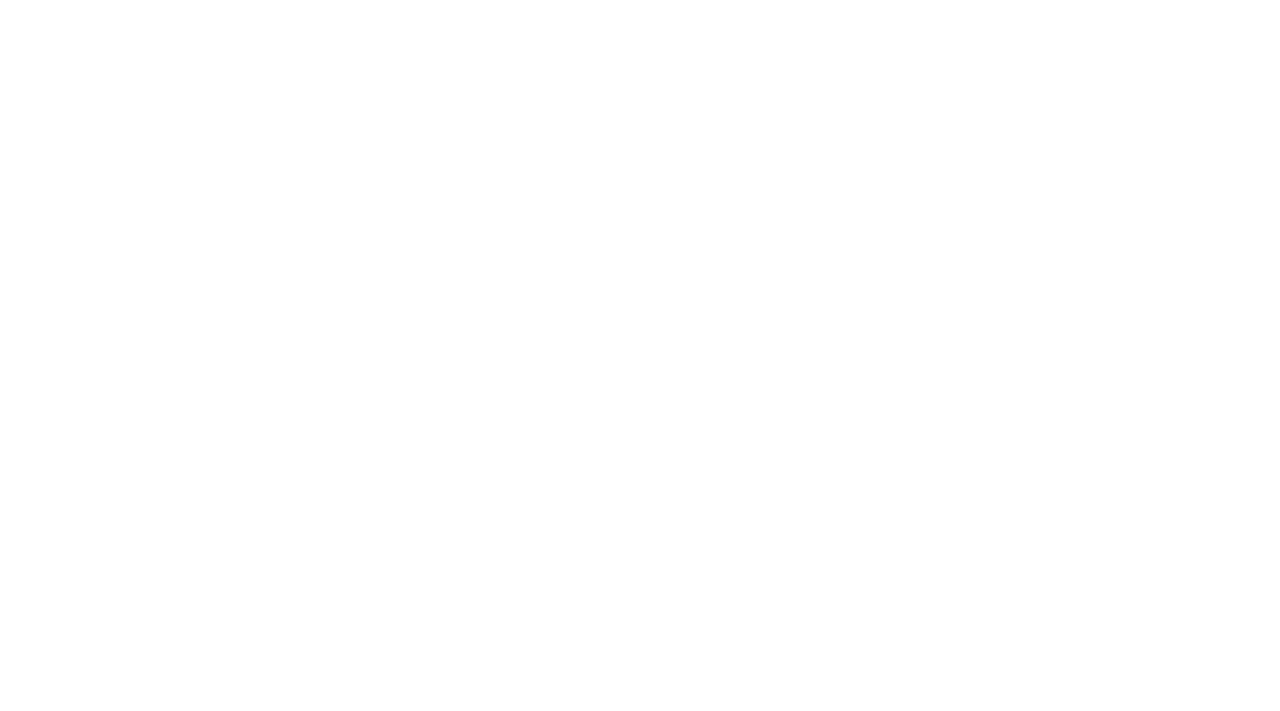 scroll, scrollTop: 0, scrollLeft: 0, axis: both 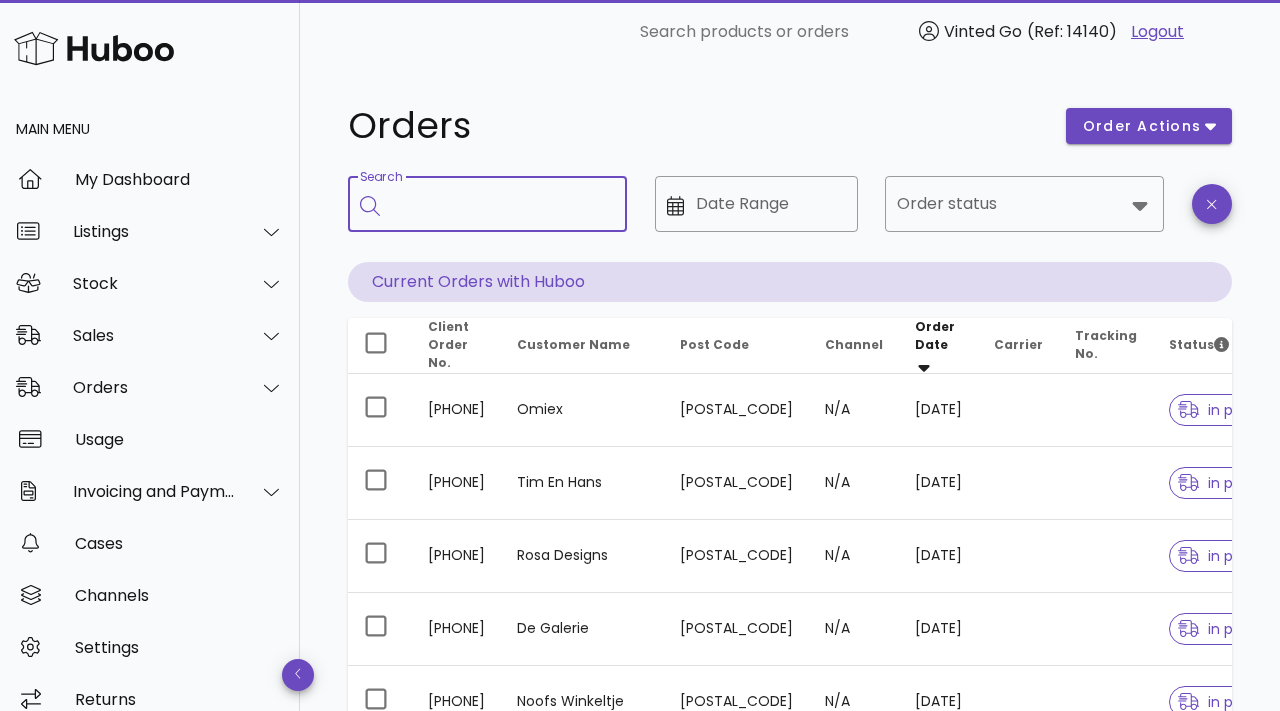 click on "Search" at bounding box center [501, 204] 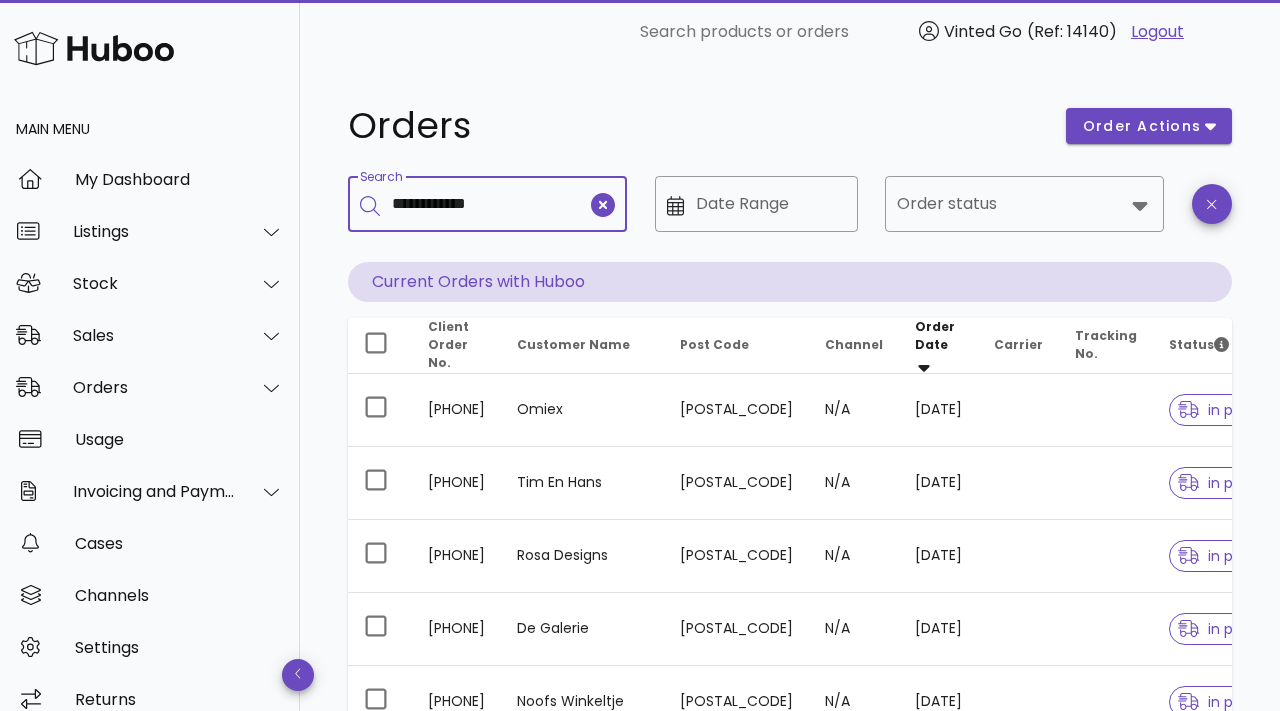 type on "**********" 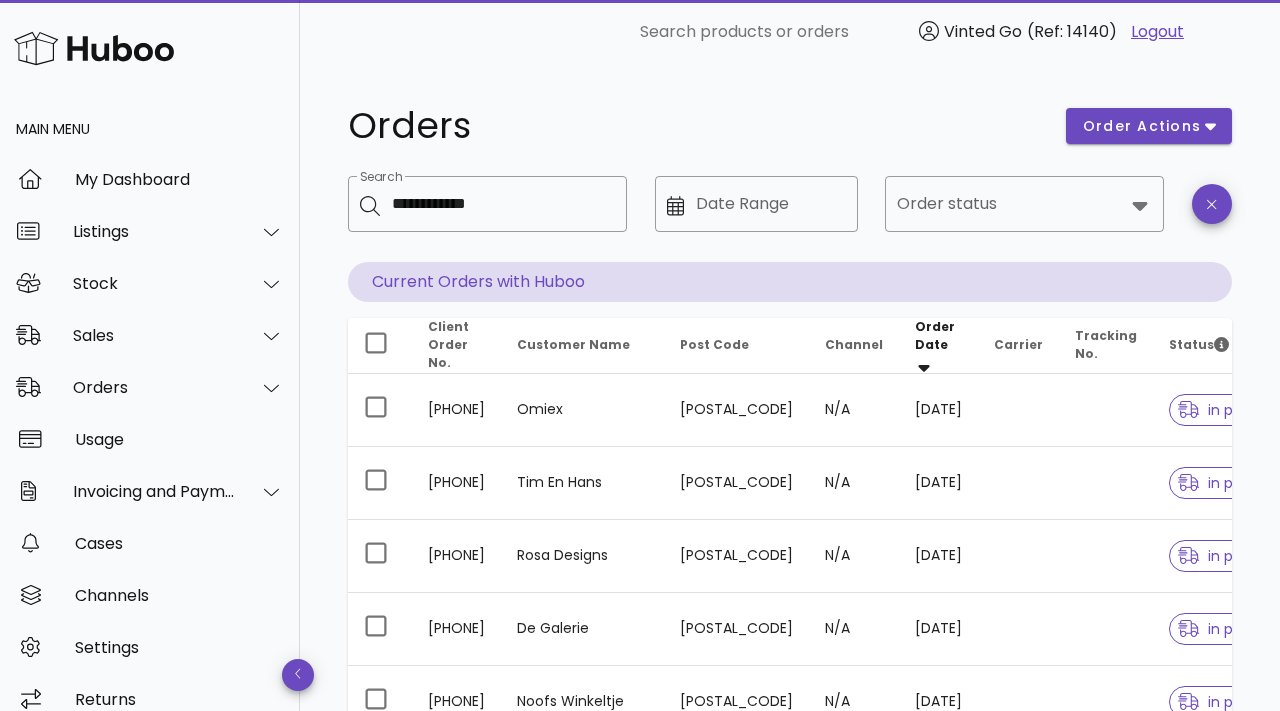 click on "Orders" at bounding box center [695, 126] 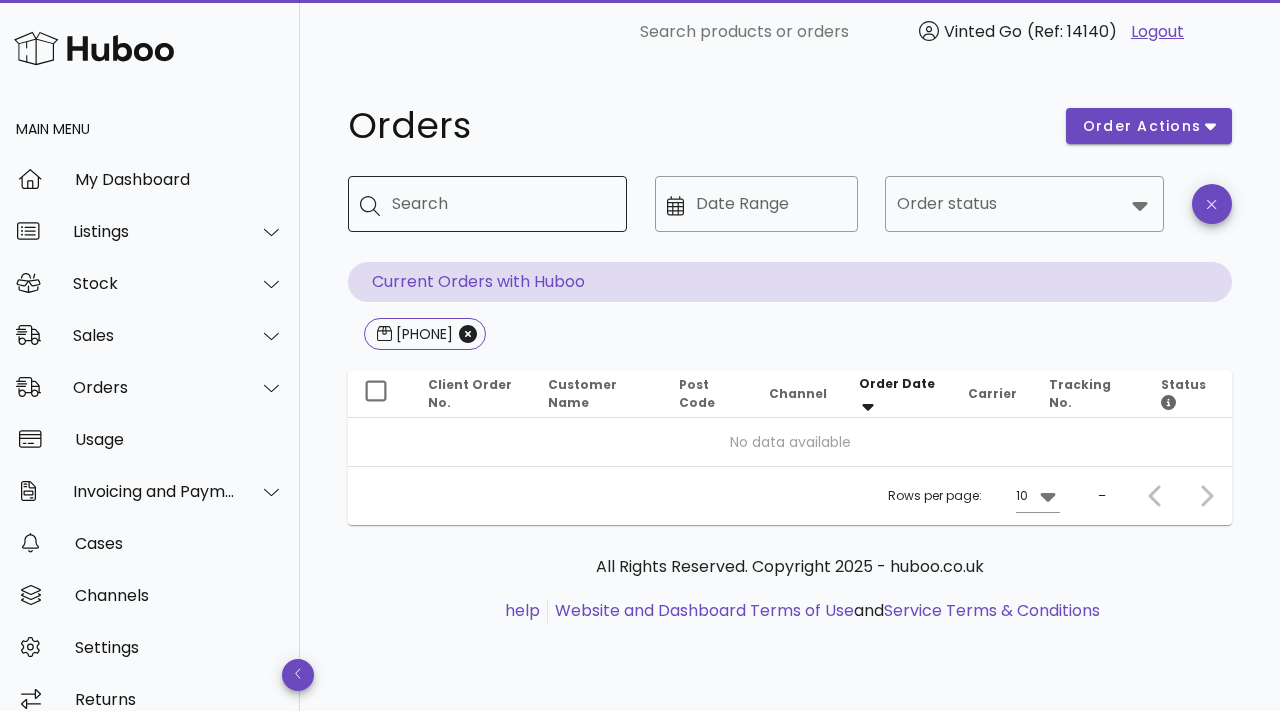 click on "Search" at bounding box center [501, 204] 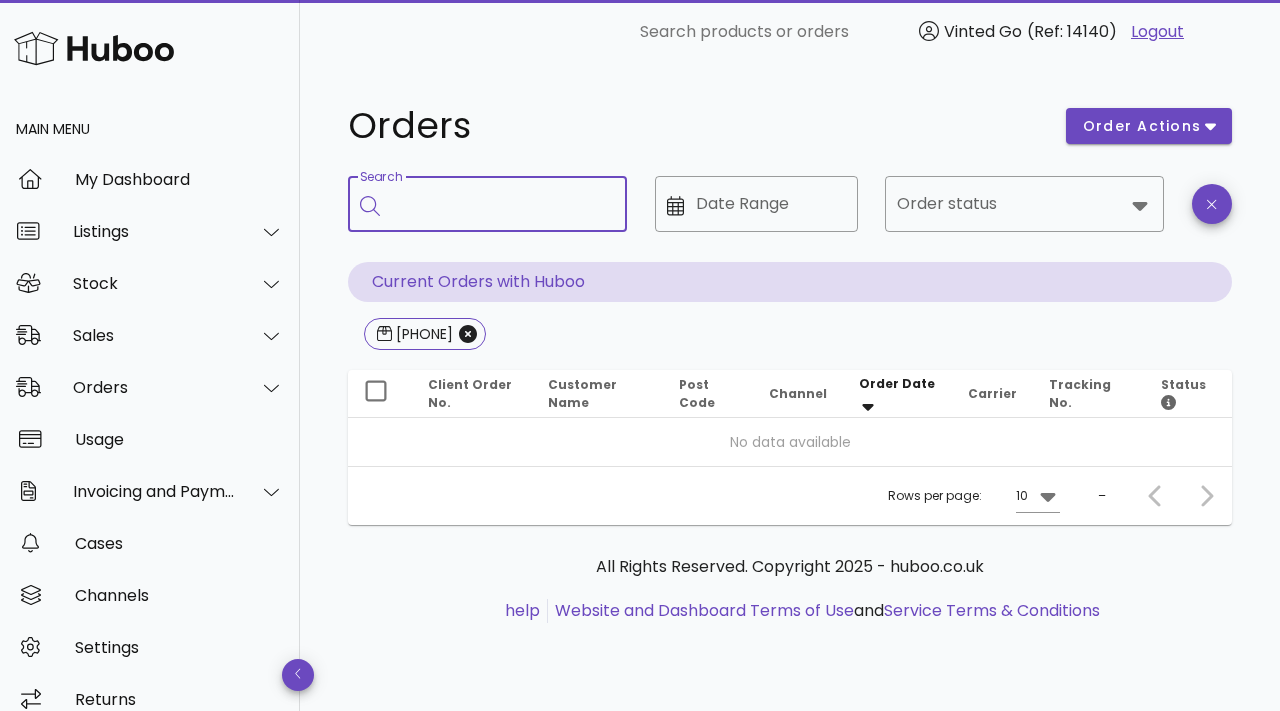 paste on "**********" 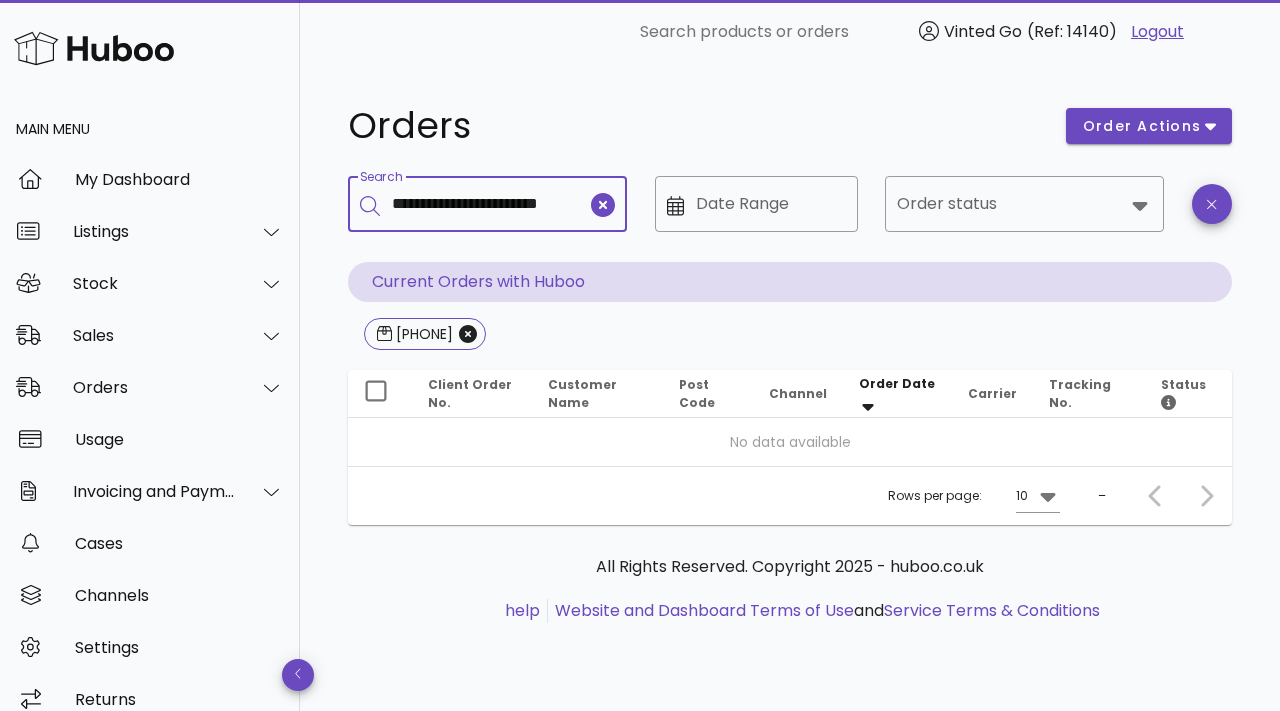 scroll, scrollTop: 0, scrollLeft: 5, axis: horizontal 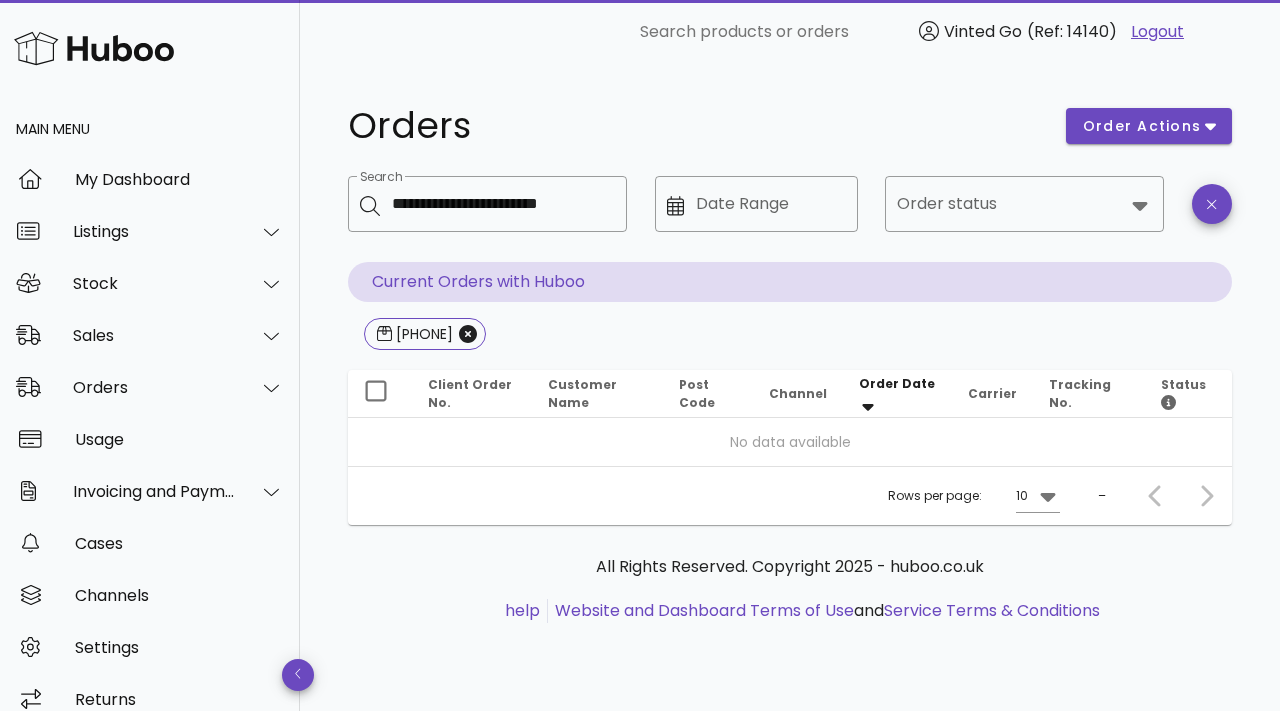 type 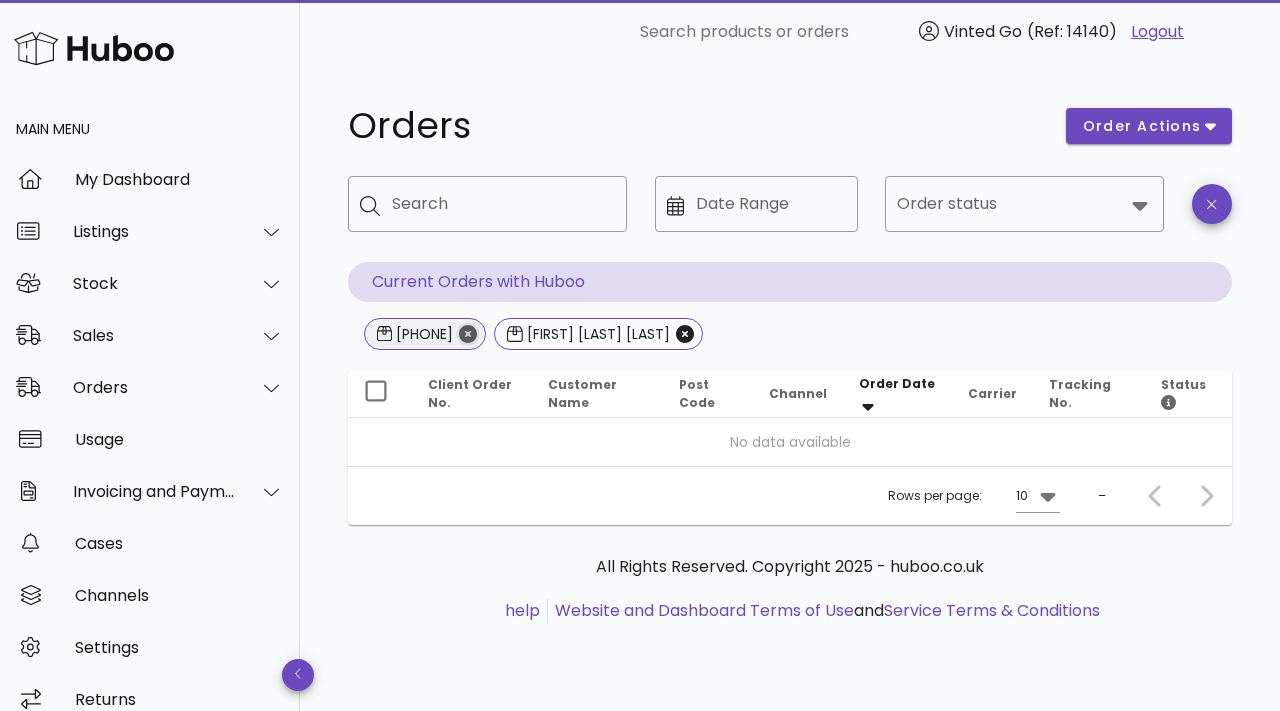 click 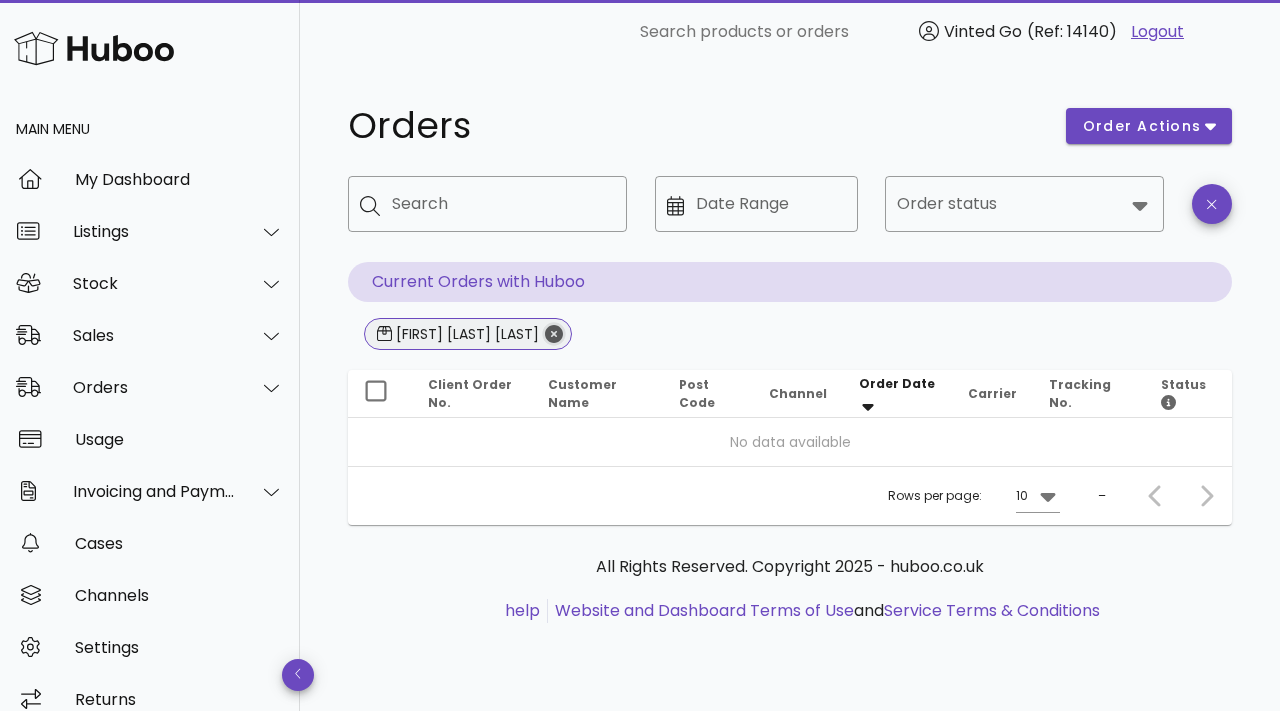 click 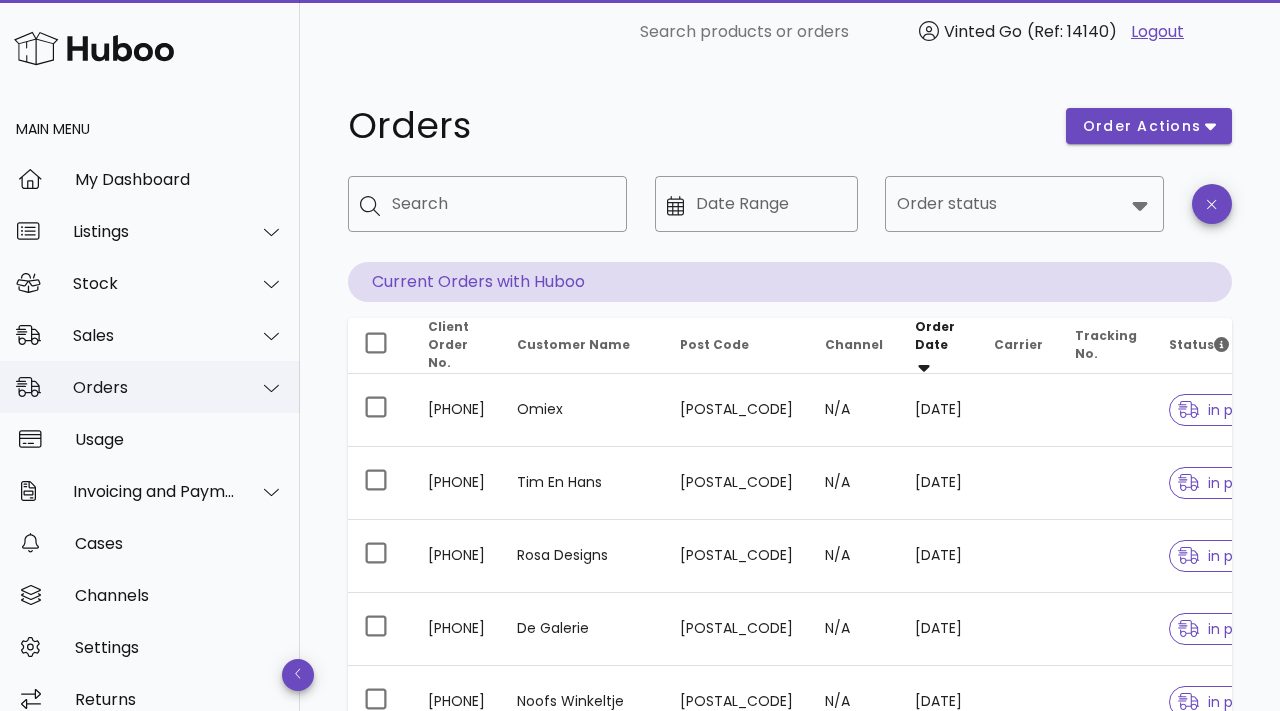 click on "Orders" at bounding box center (154, 387) 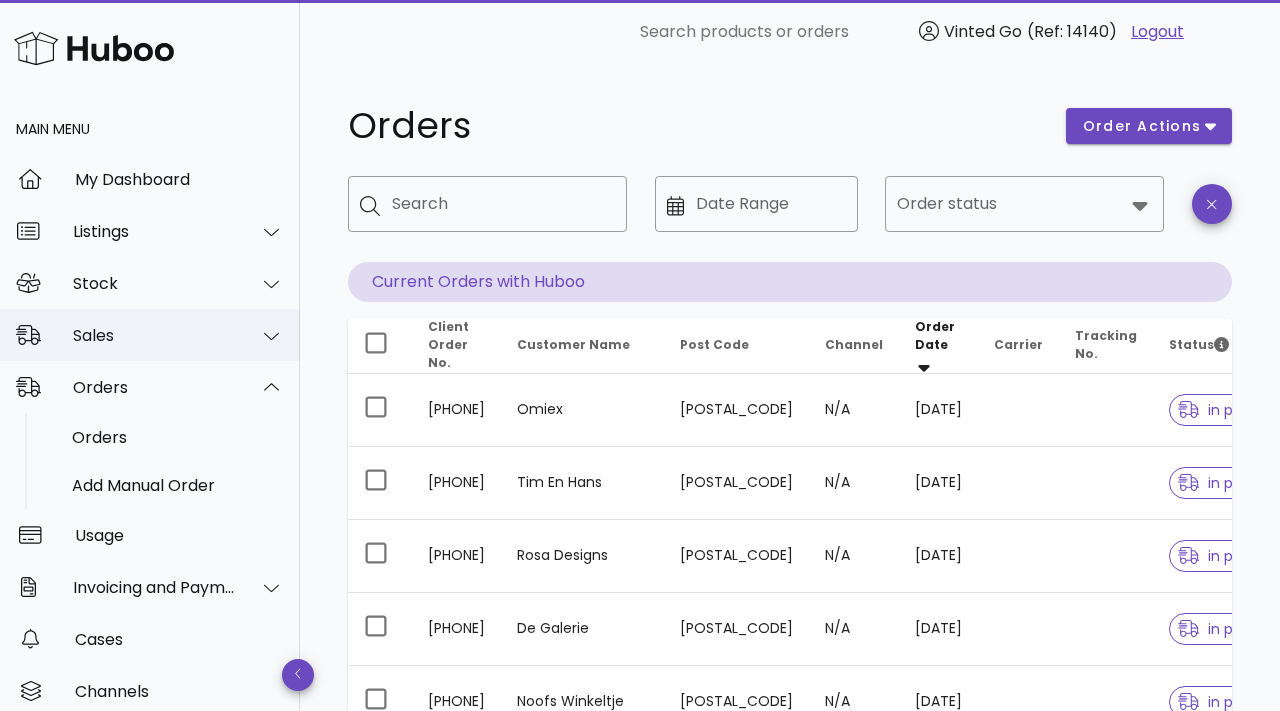 click on "Sales" at bounding box center [150, 335] 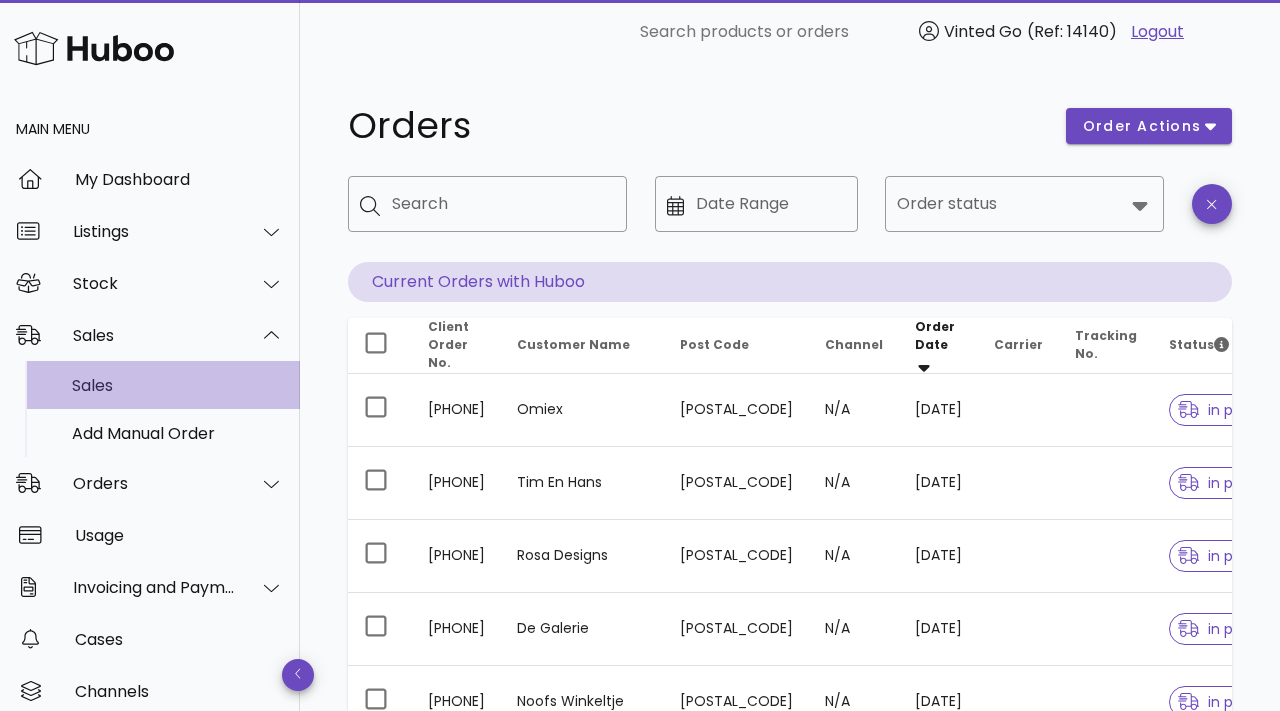 click on "Sales" at bounding box center (178, 385) 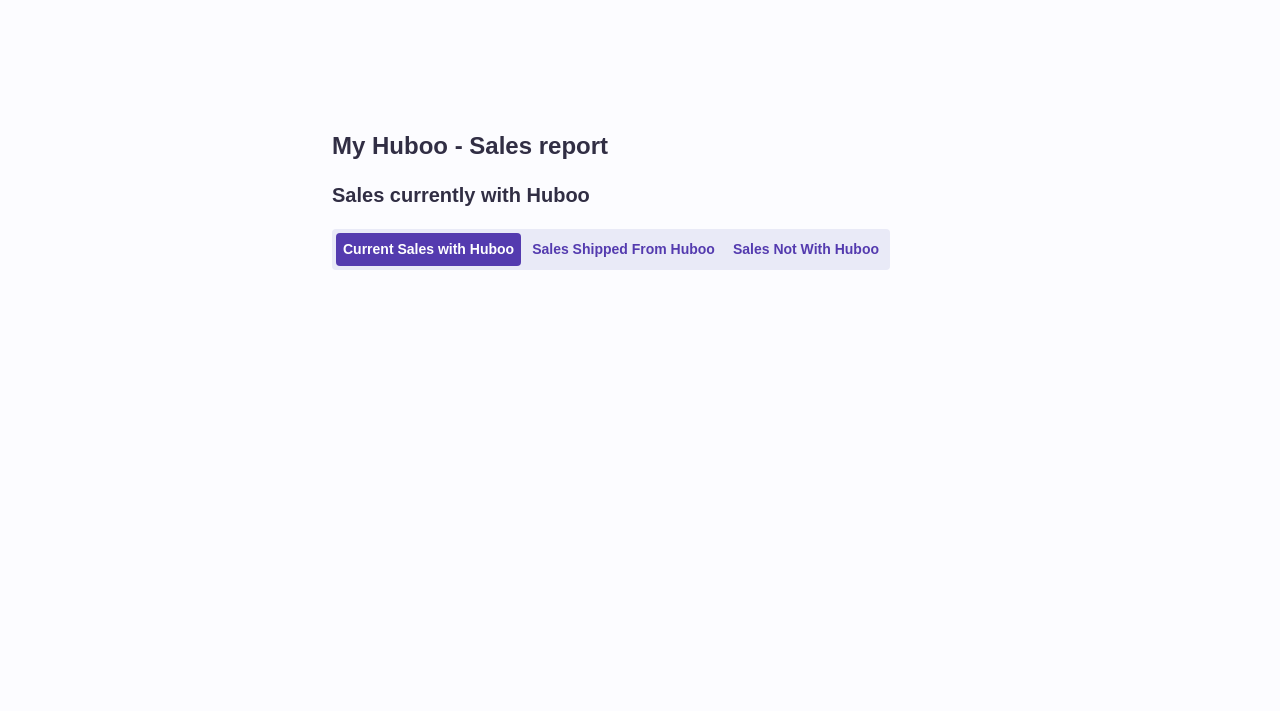 scroll, scrollTop: 0, scrollLeft: 0, axis: both 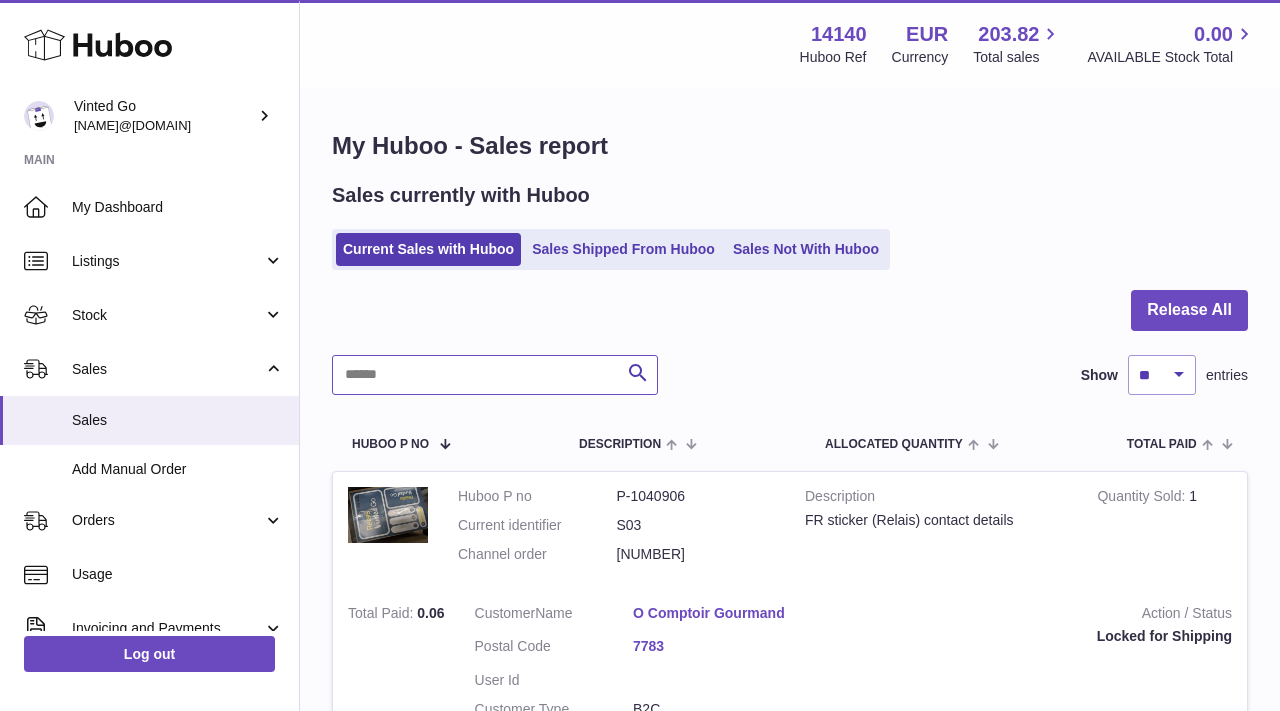 click at bounding box center [495, 375] 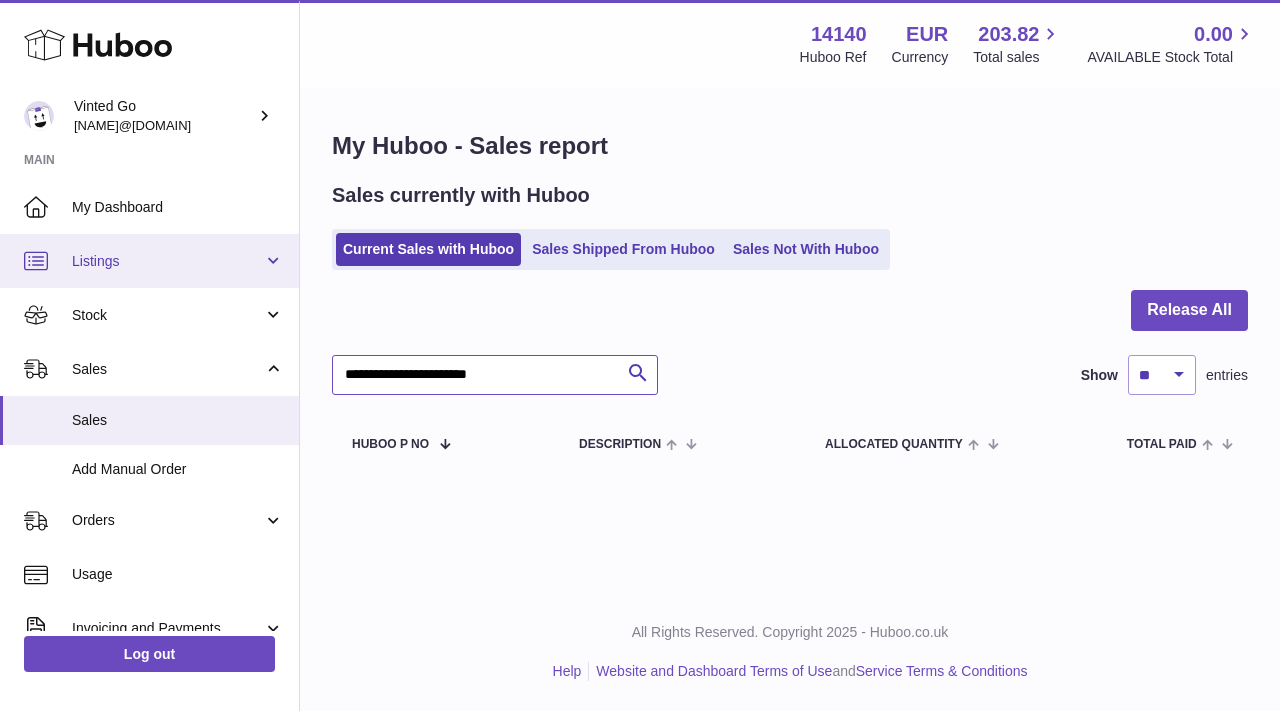type on "**********" 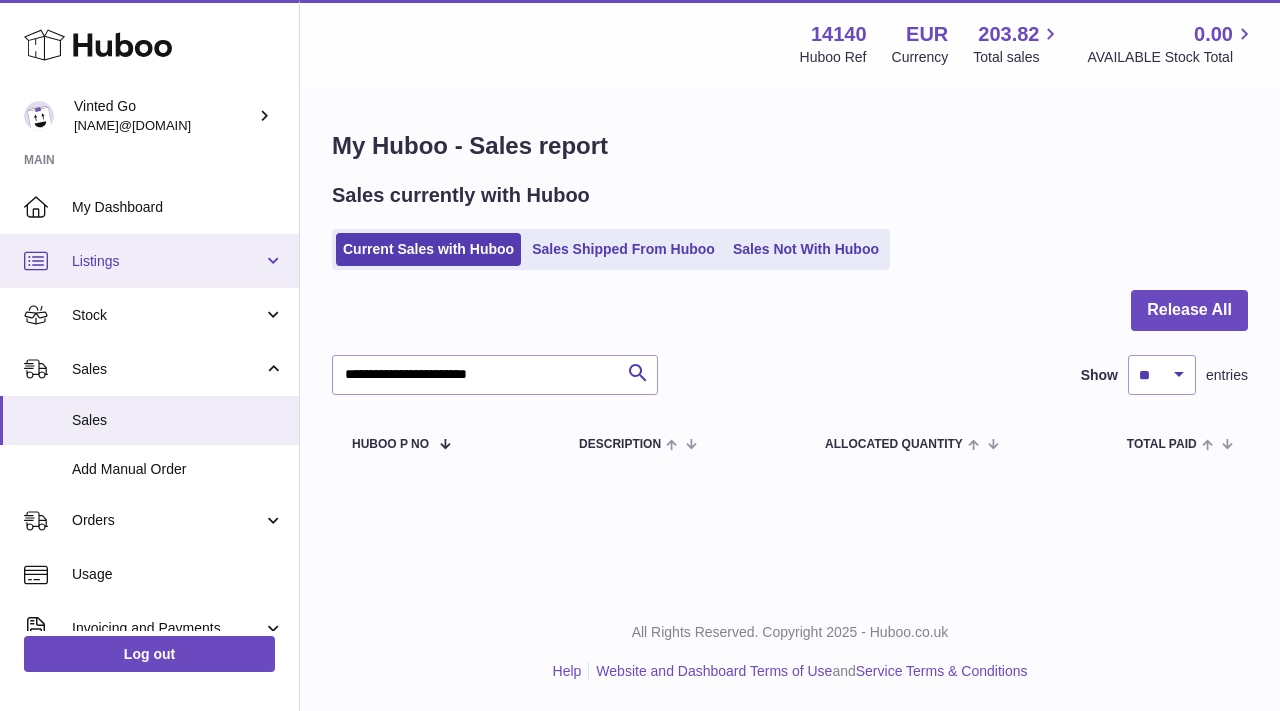 click on "Listings" at bounding box center (149, 261) 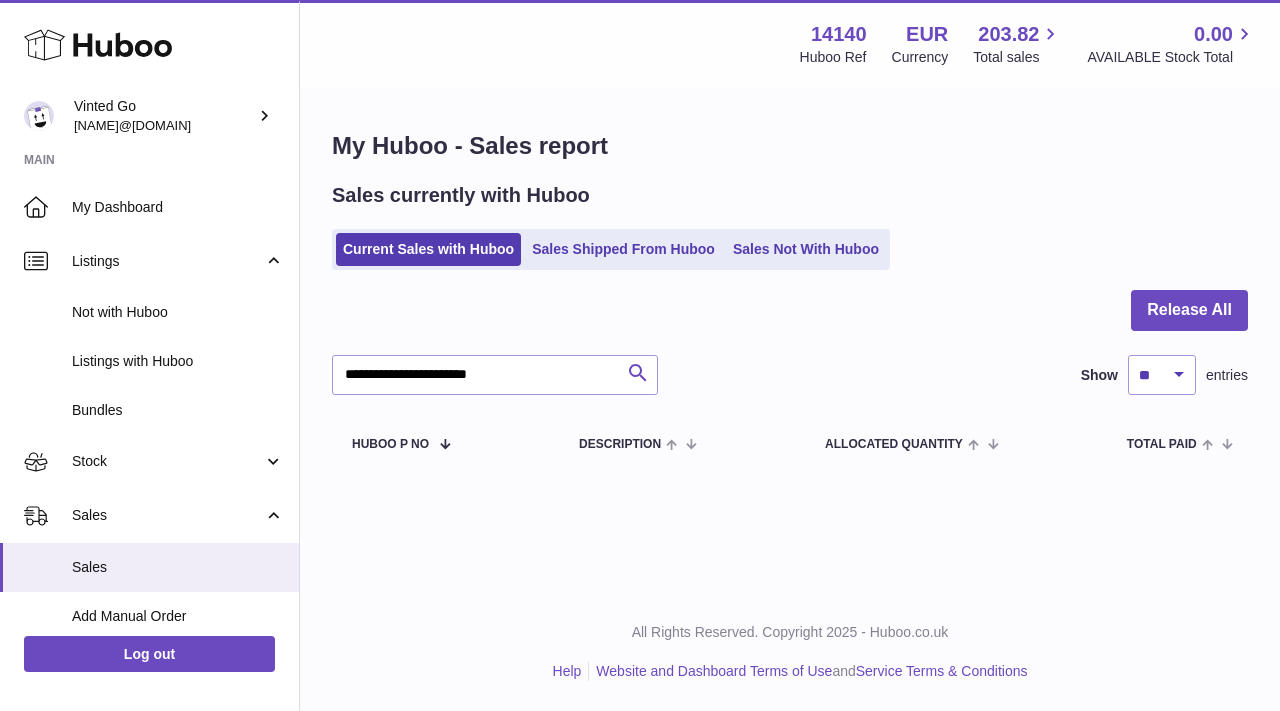 click at bounding box center (638, 373) 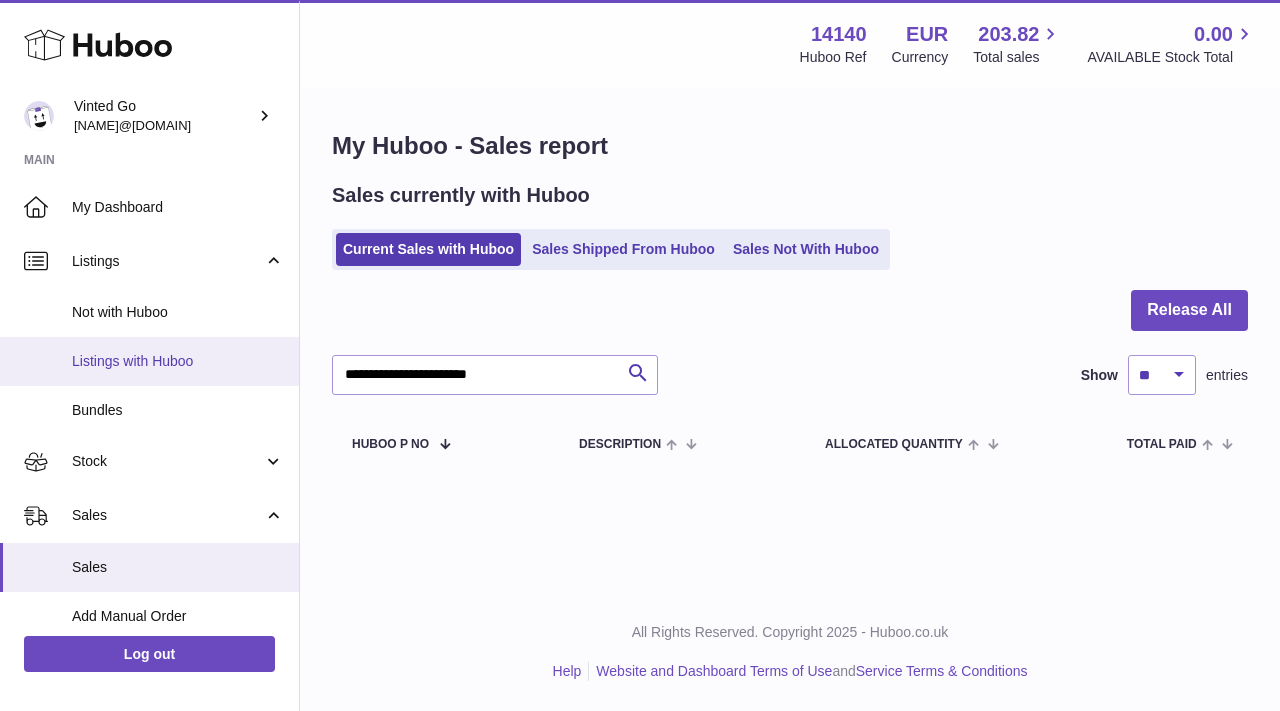 click on "Listings with Huboo" at bounding box center (149, 361) 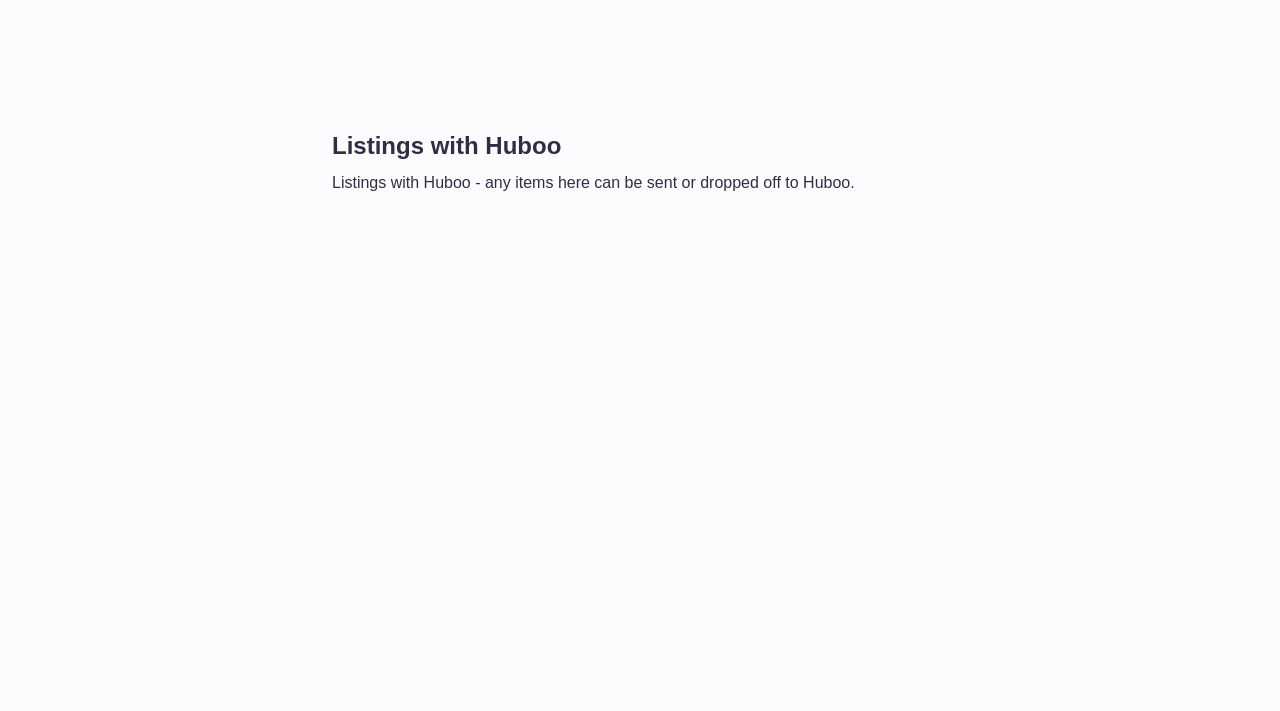 scroll, scrollTop: 0, scrollLeft: 0, axis: both 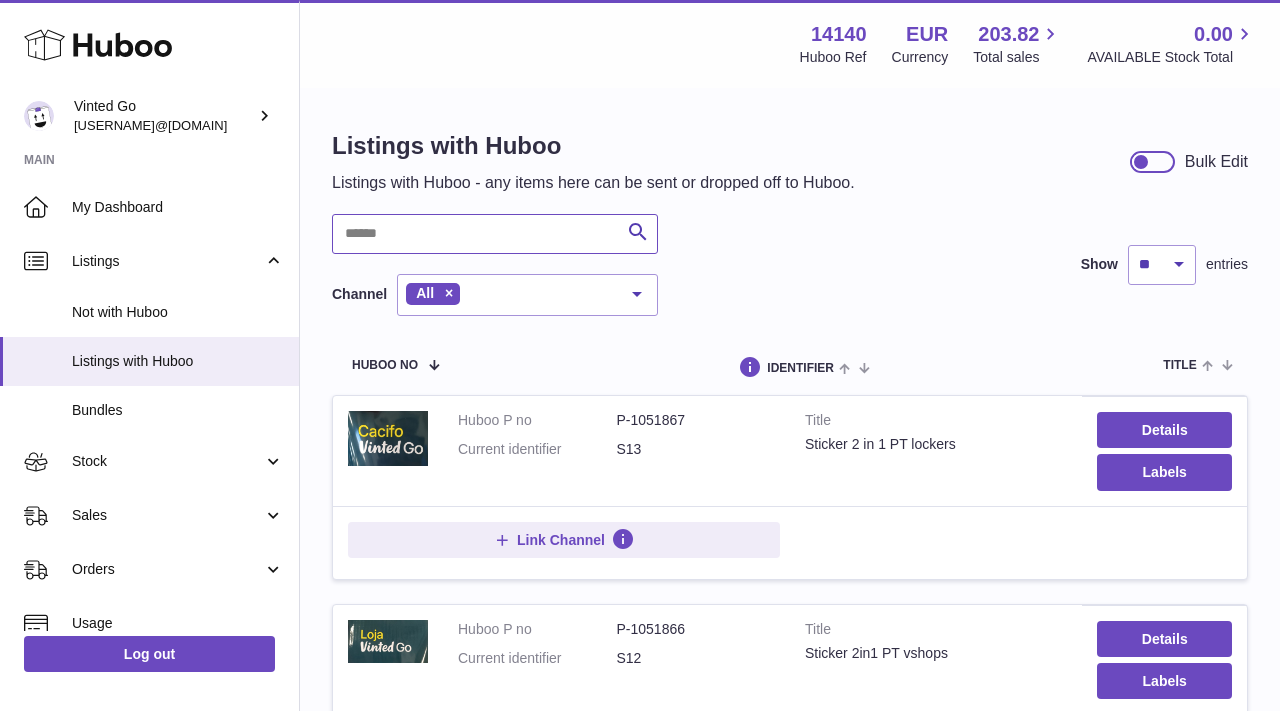 click at bounding box center [495, 234] 